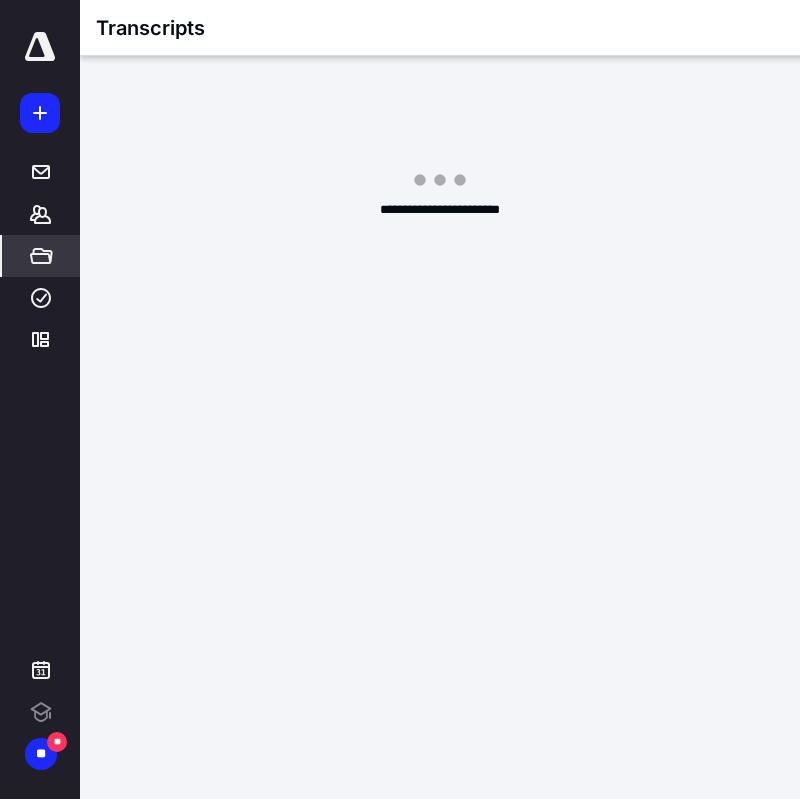 scroll, scrollTop: 0, scrollLeft: 0, axis: both 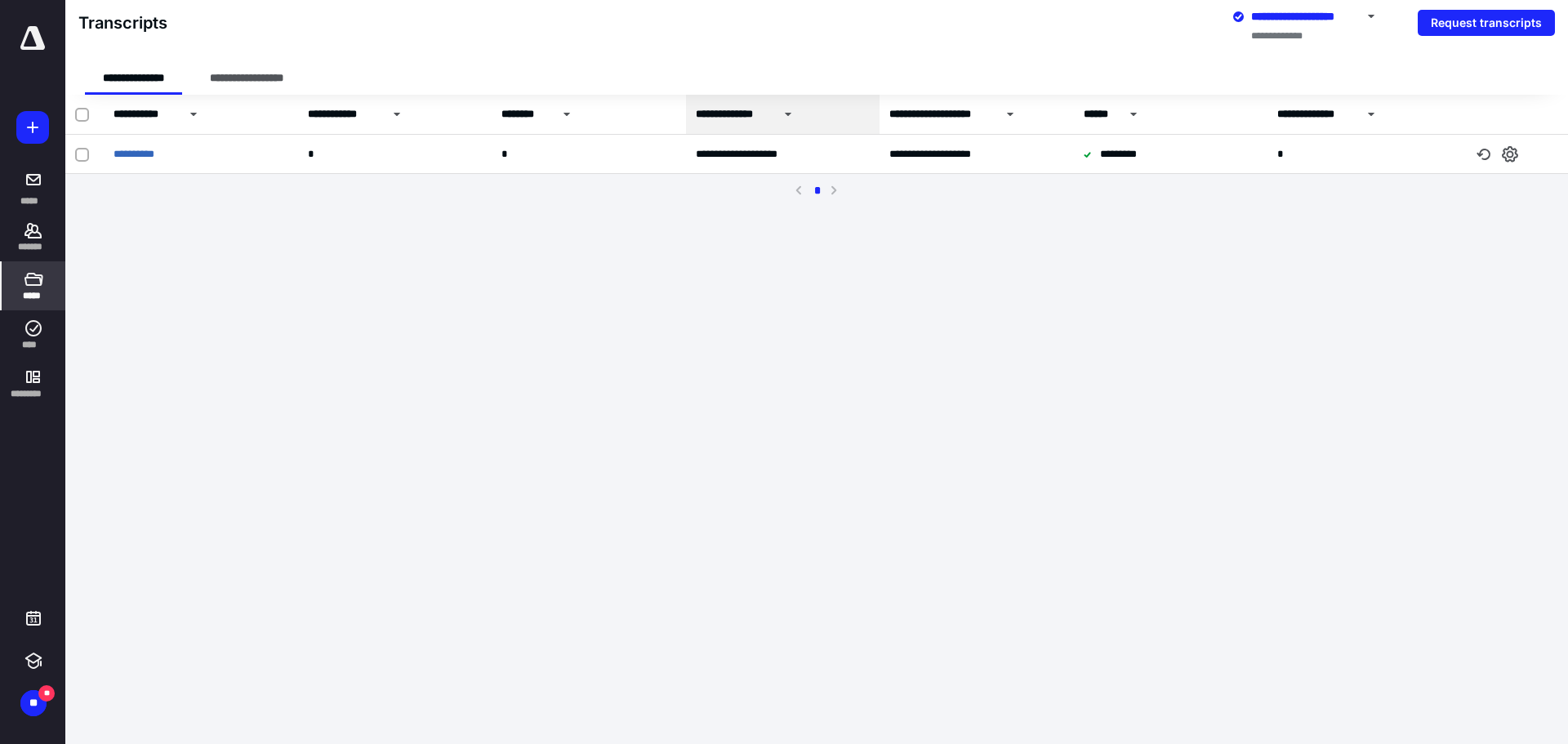 click on "*****" at bounding box center [33, 286] 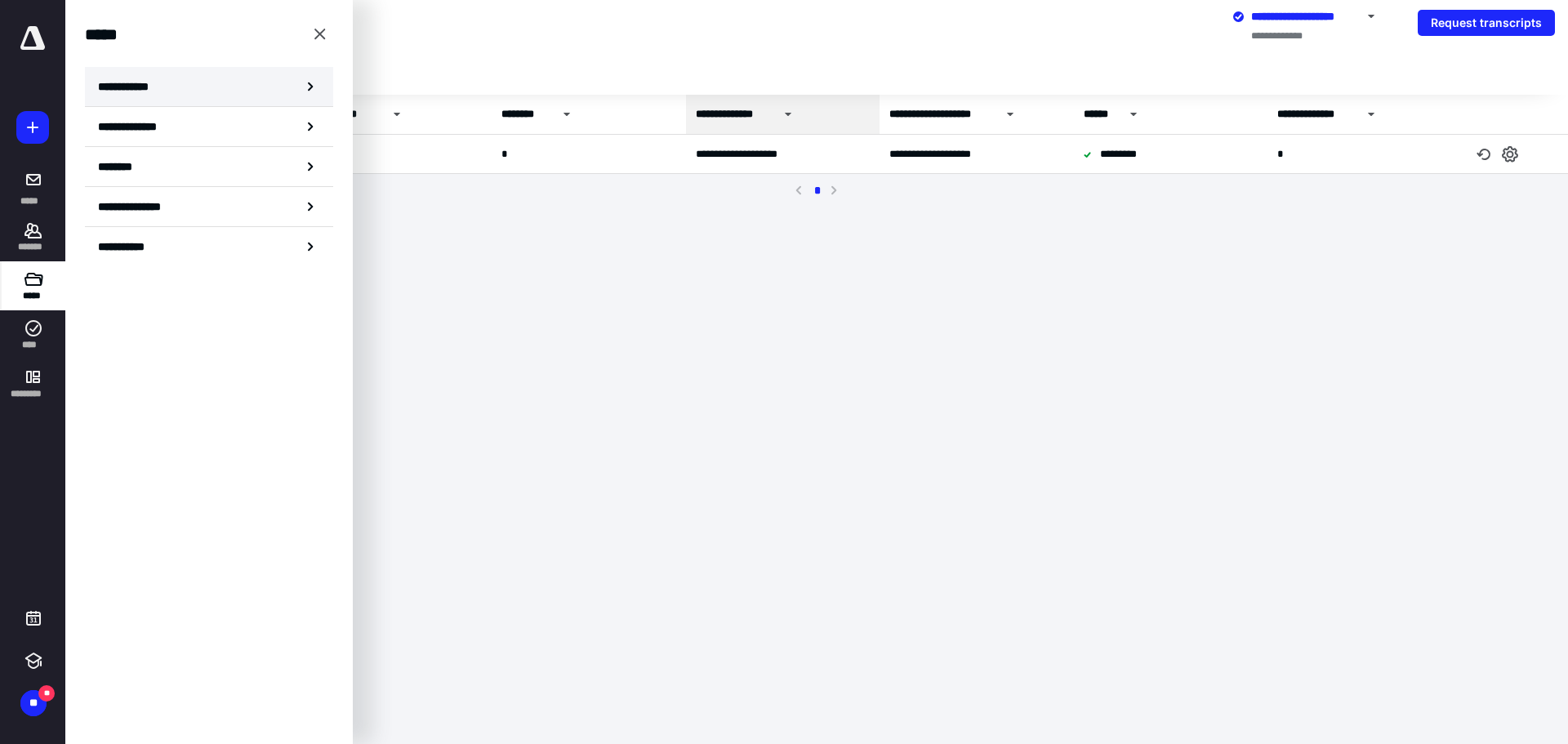 click on "**********" at bounding box center [209, 87] 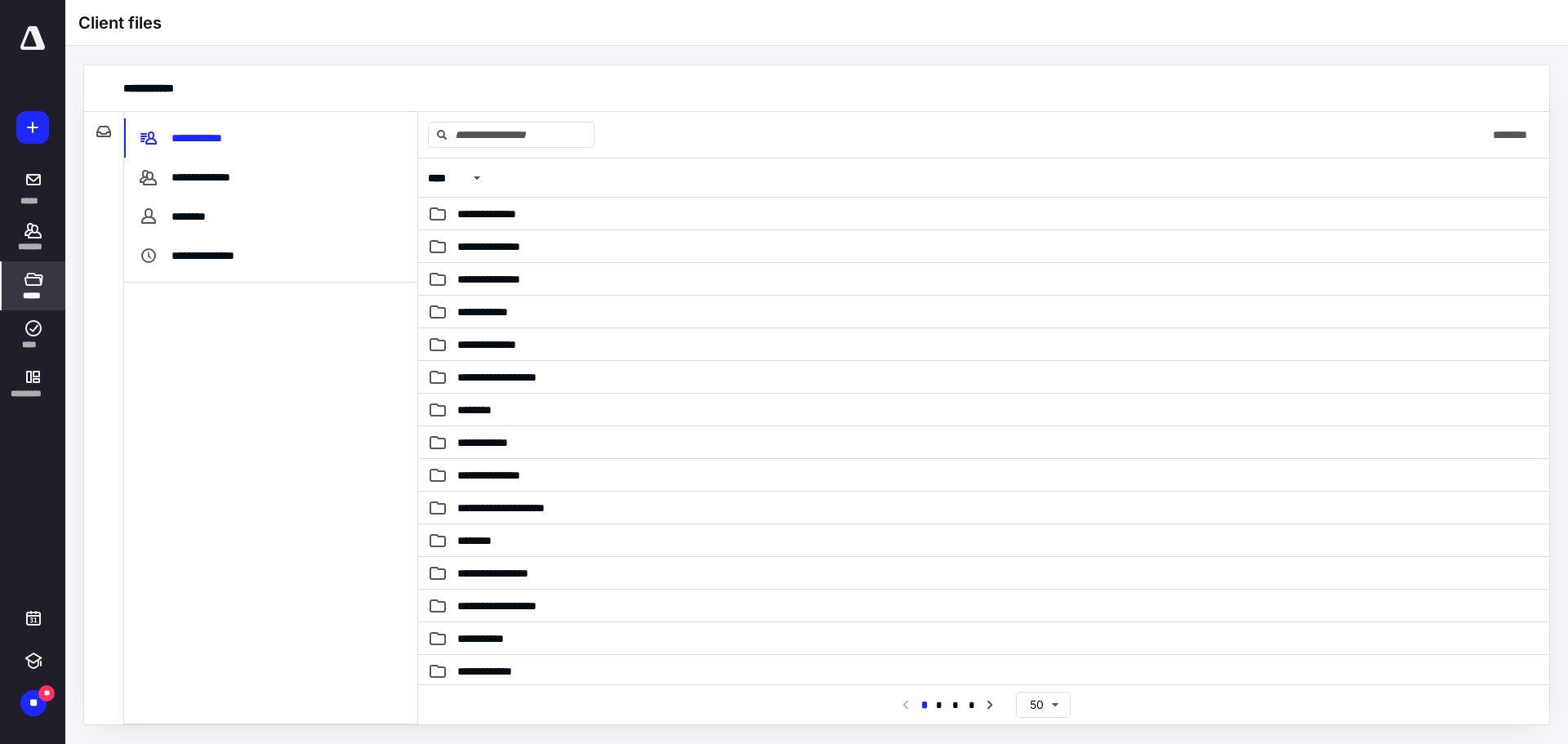 click on "*****" at bounding box center (33, 296) 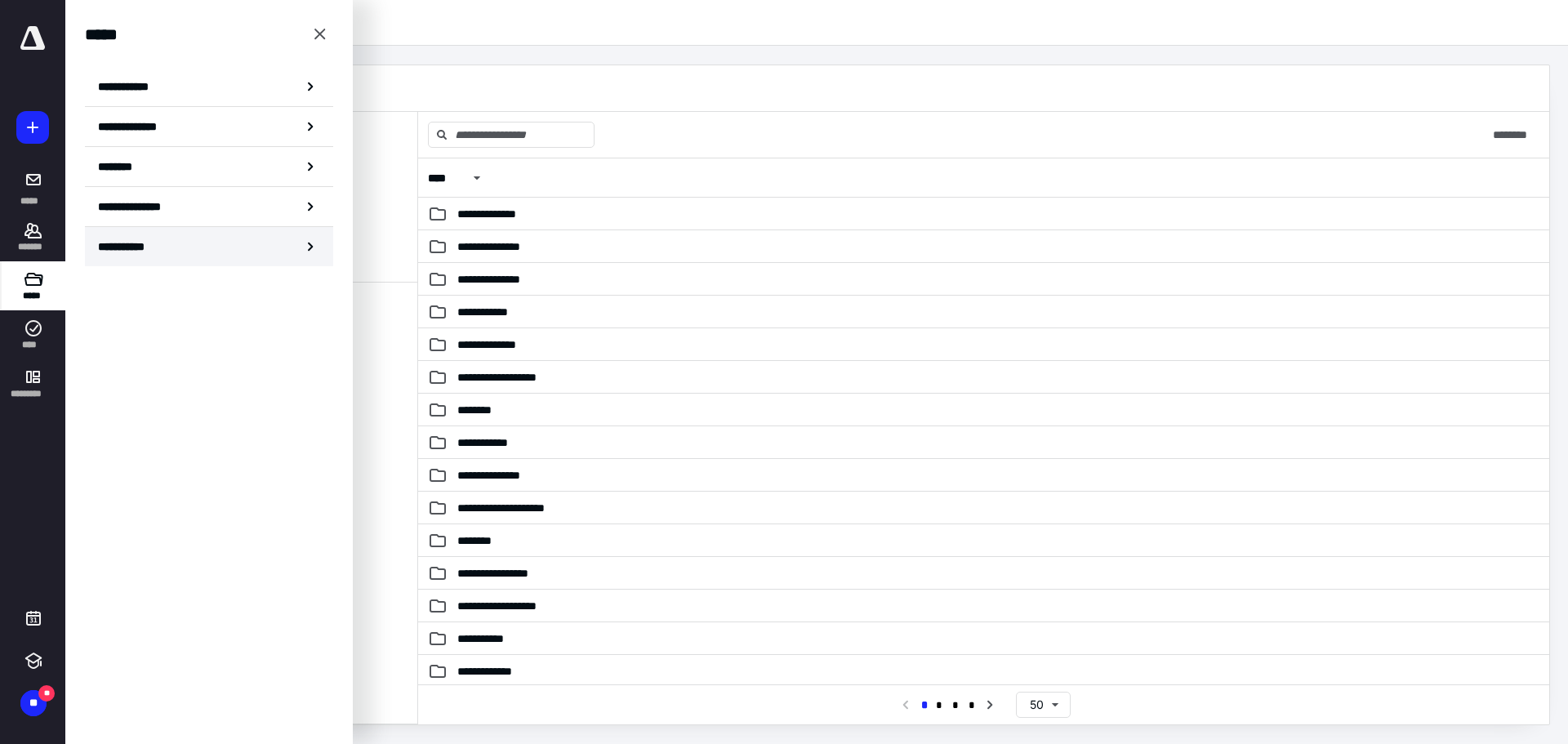 click on "**********" at bounding box center (209, 247) 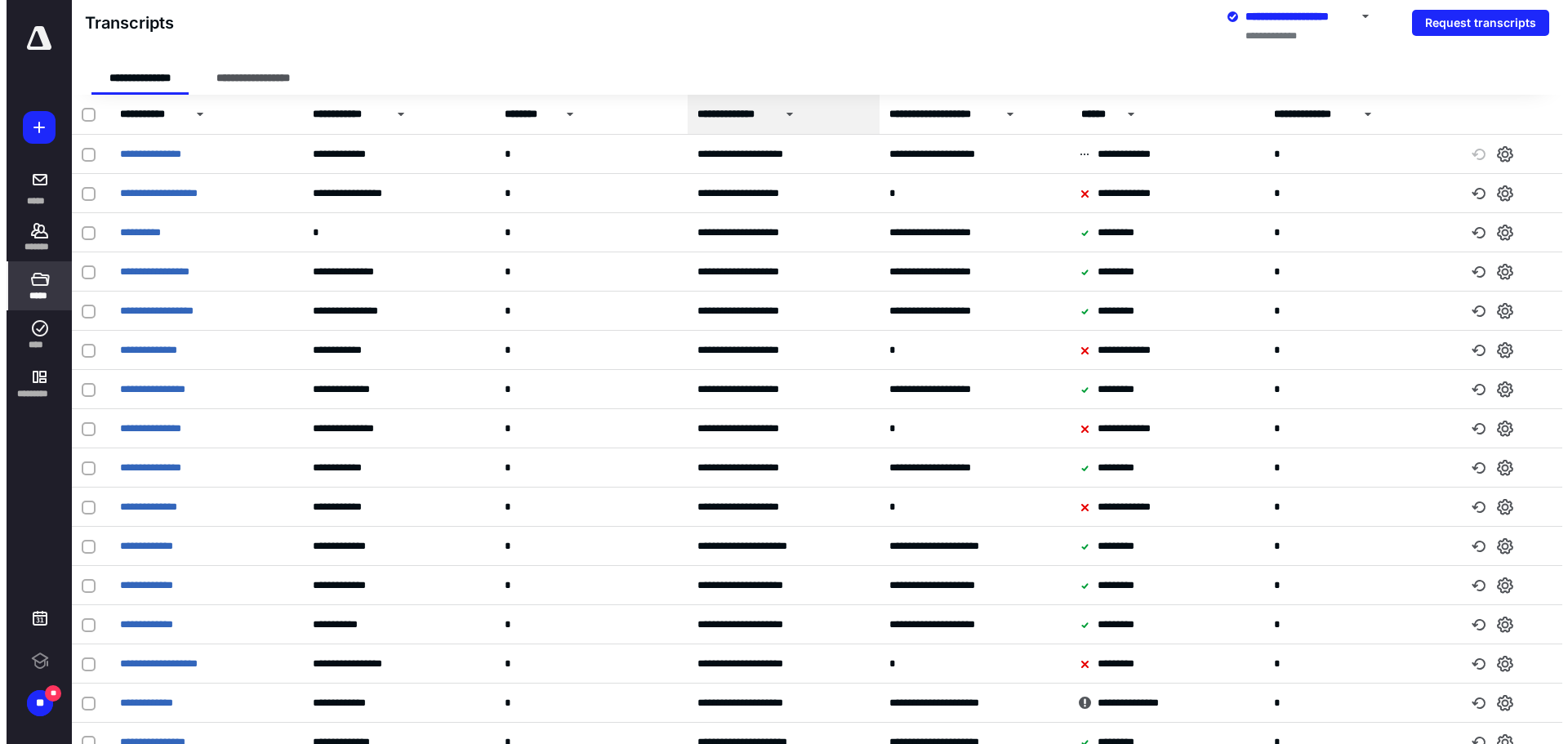 scroll, scrollTop: 0, scrollLeft: 0, axis: both 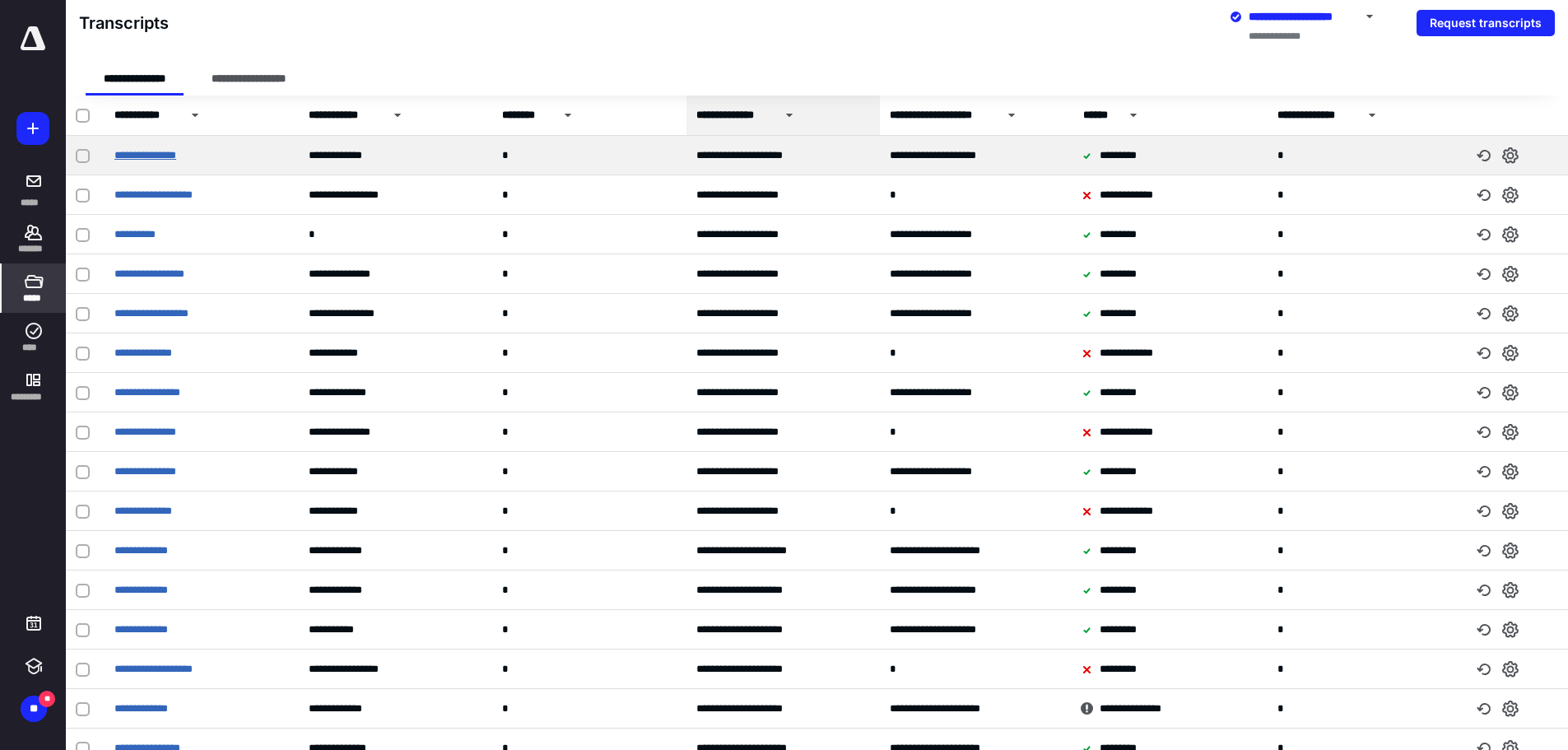 click on "**********" at bounding box center (145, 155) 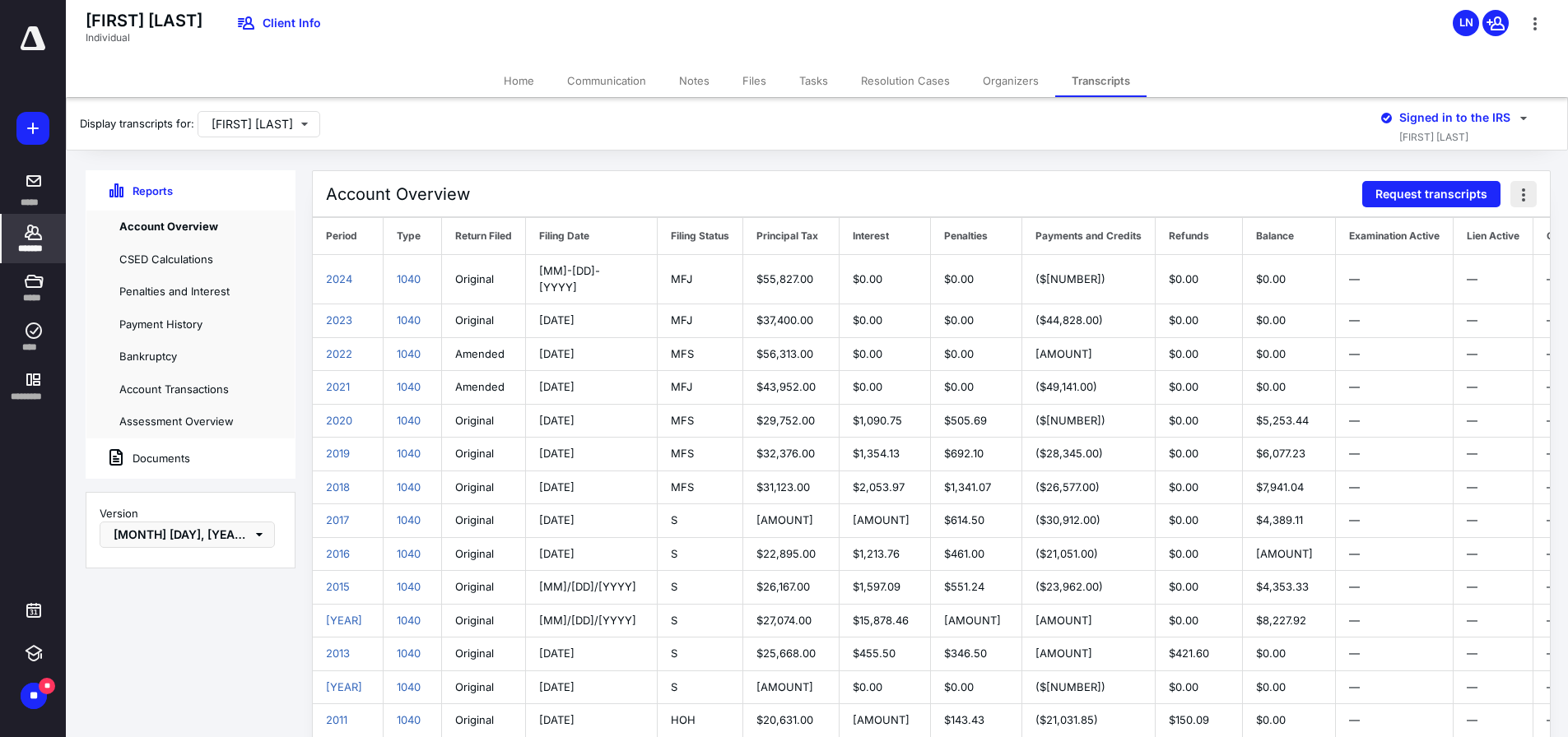 click at bounding box center [1524, 194] 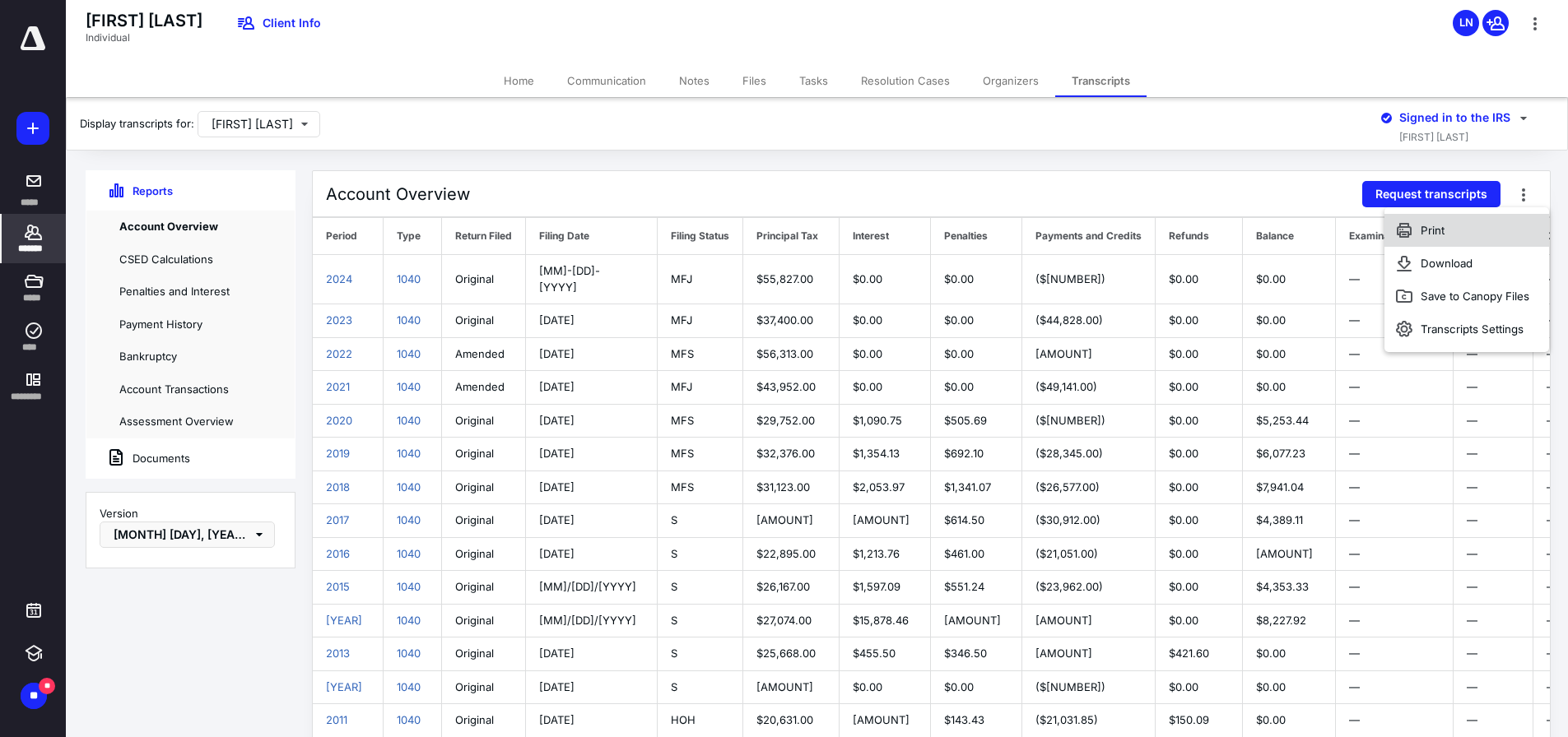 click on "Print" at bounding box center [1467, 230] 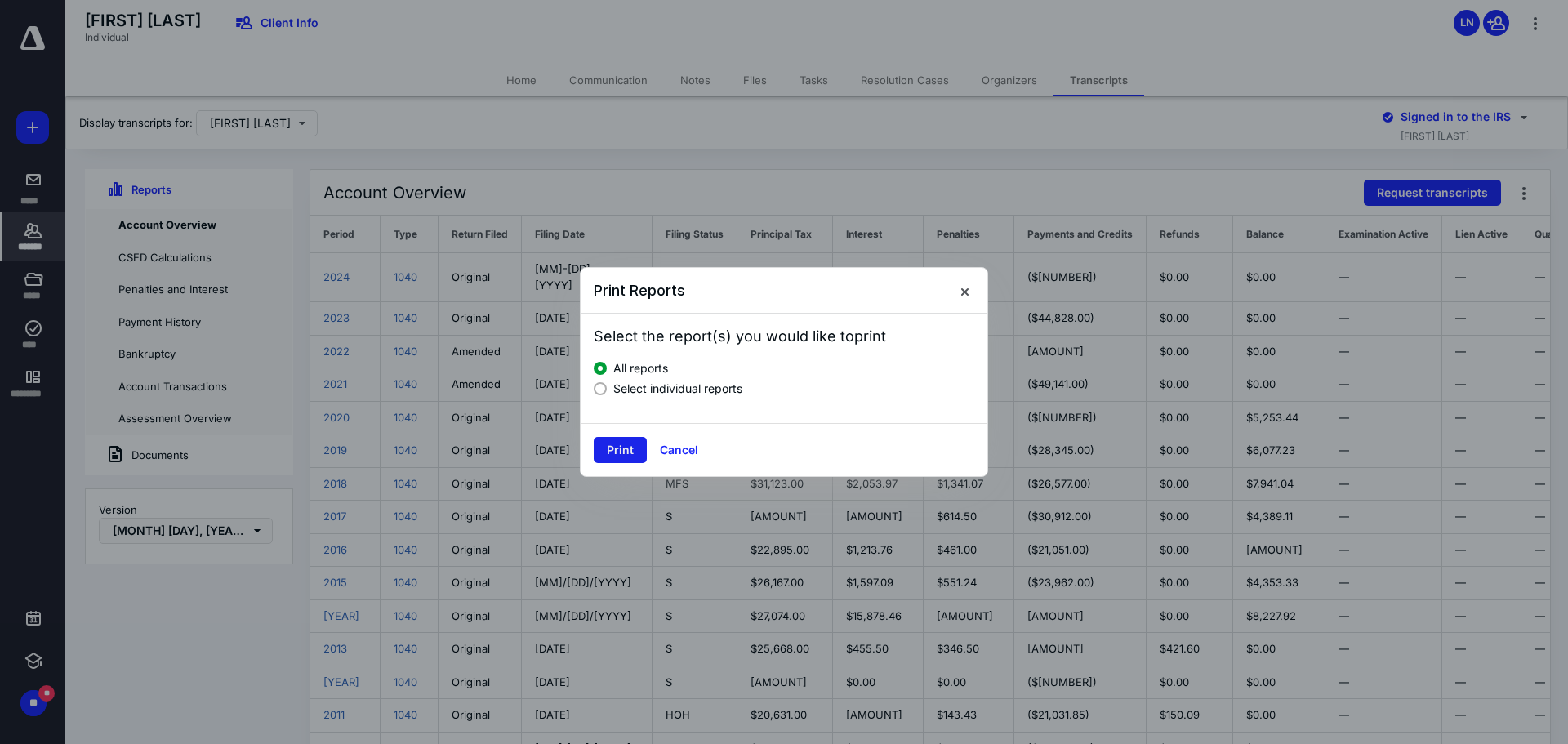 click on "Print" at bounding box center [620, 450] 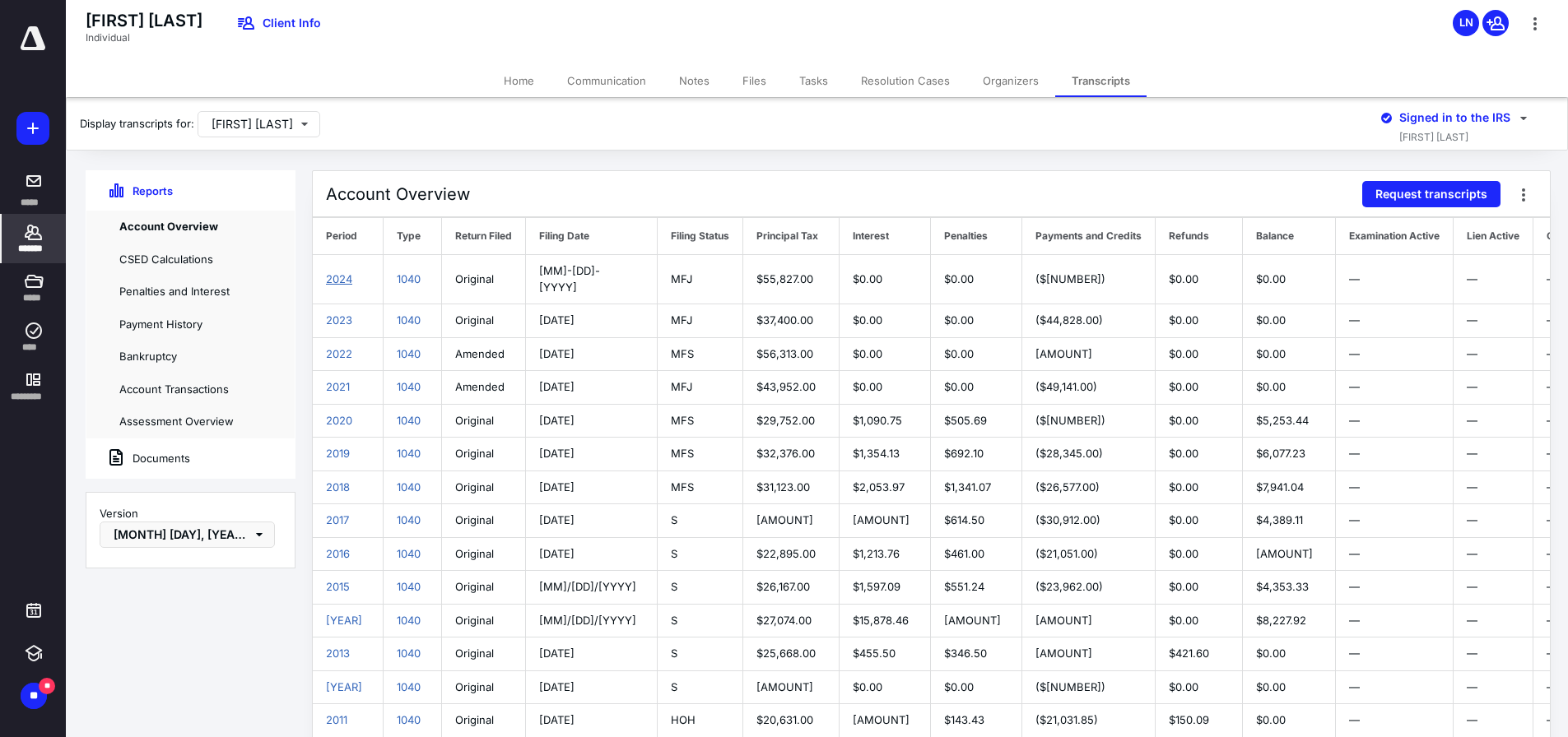 click on "2024" at bounding box center [339, 279] 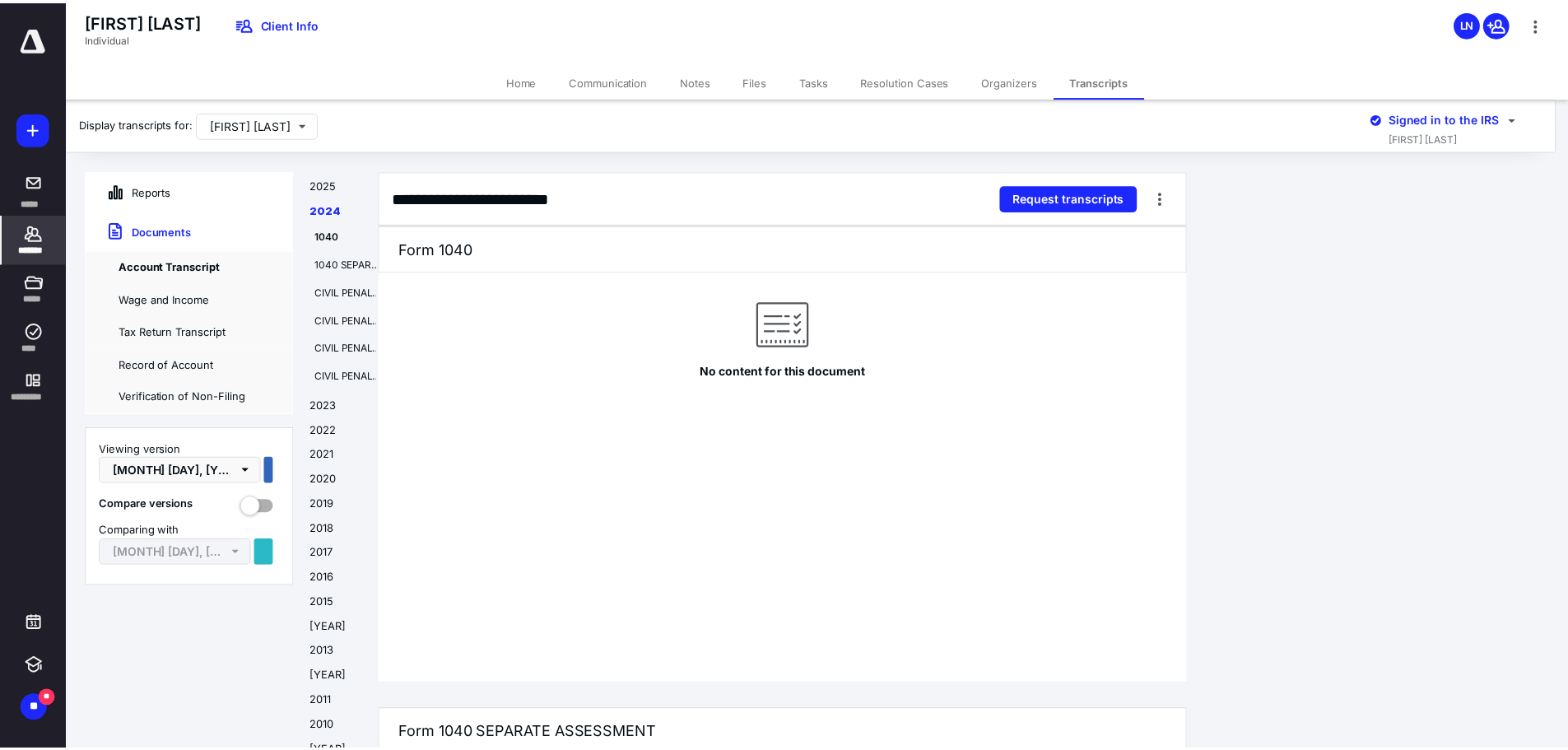 scroll, scrollTop: 2398, scrollLeft: 0, axis: vertical 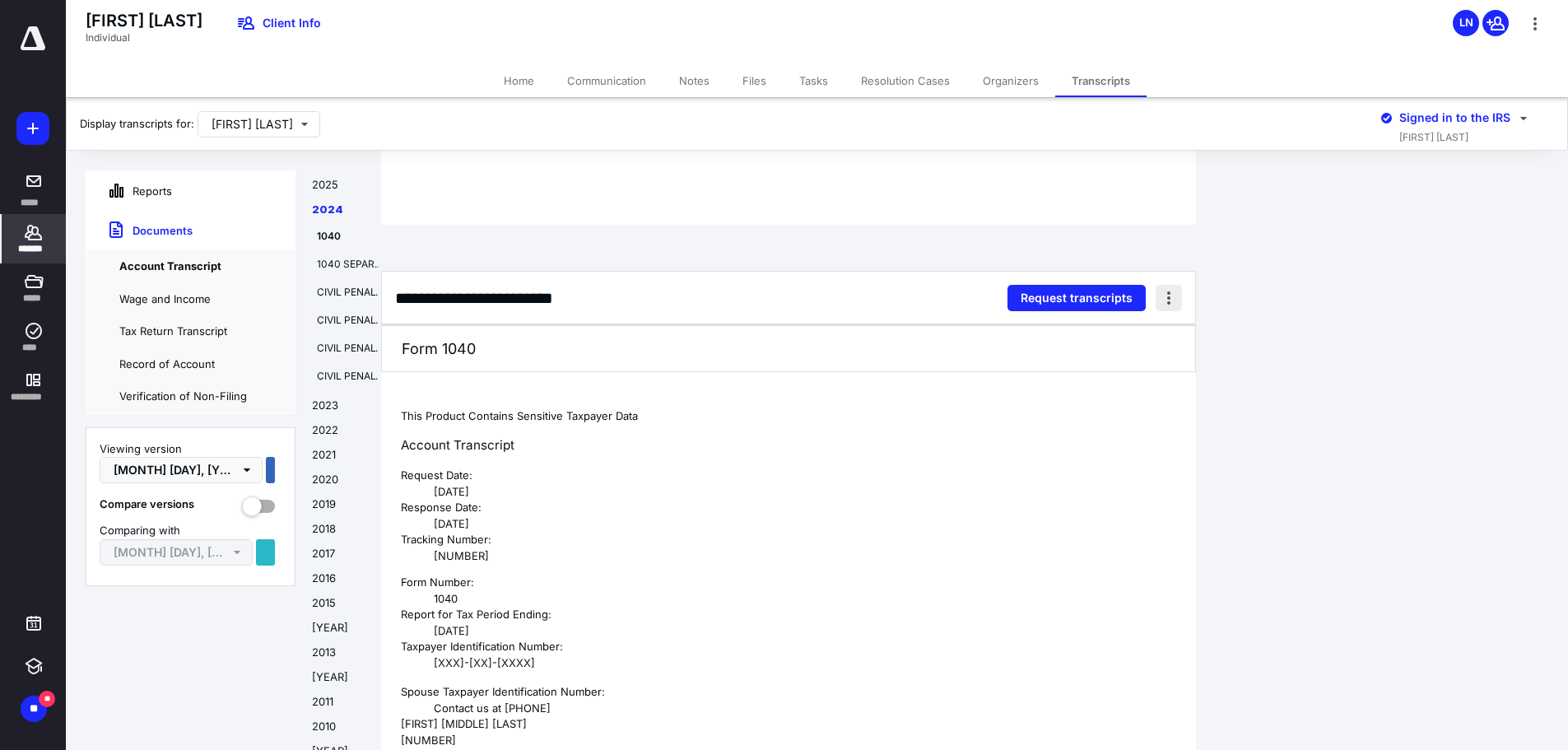 click at bounding box center (1169, 298) 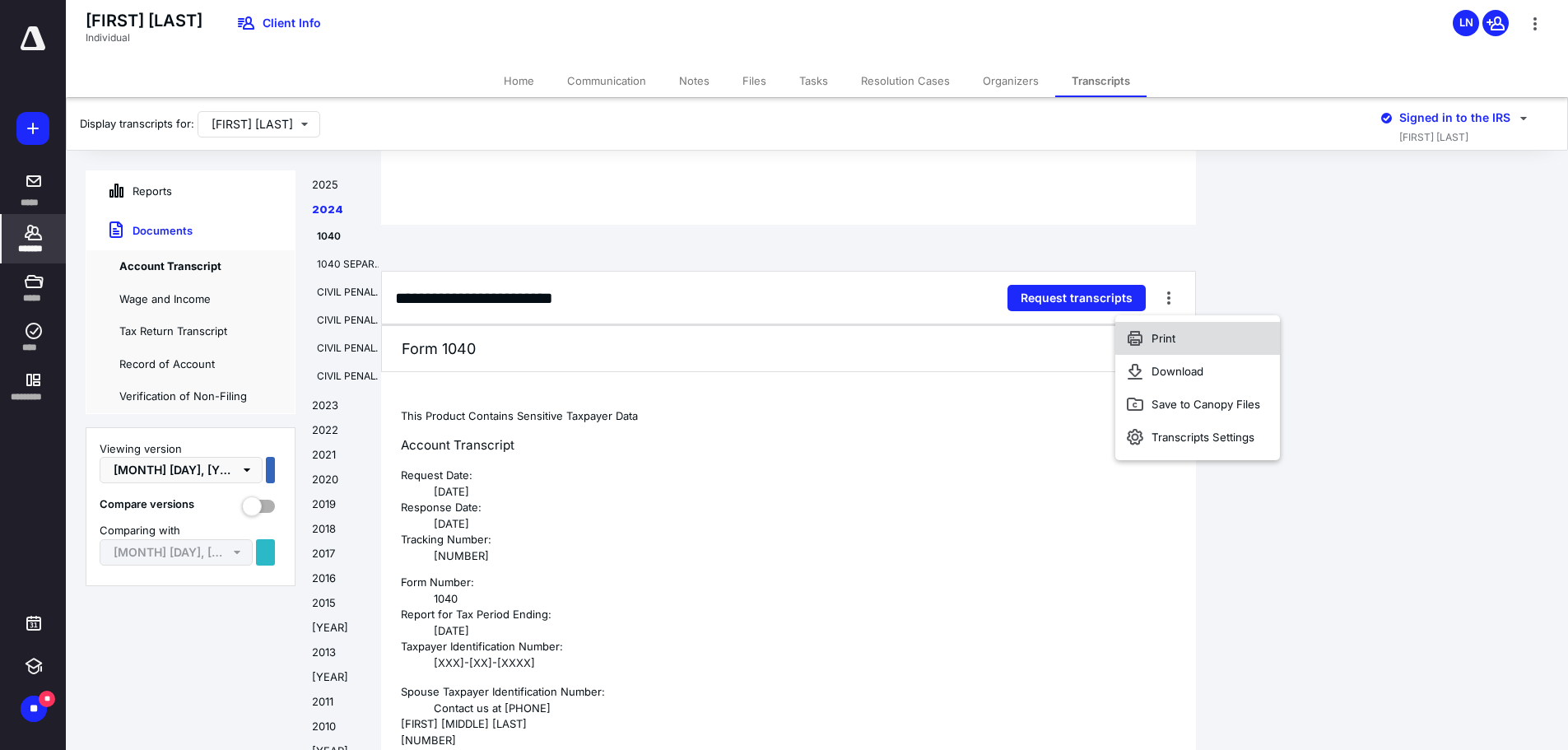 click on "Print" at bounding box center [1198, 338] 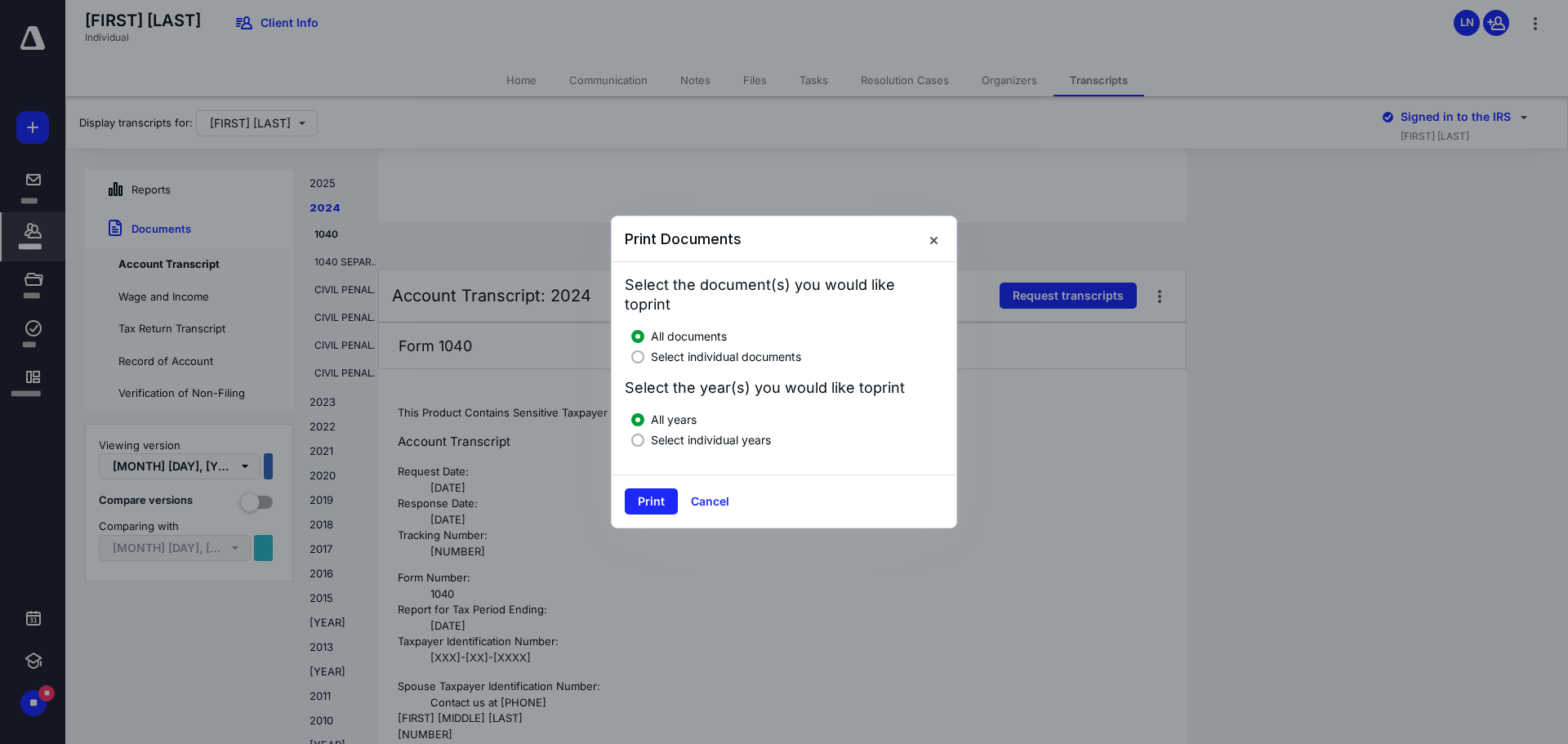 click on "Select individual documents" at bounding box center (787, 354) 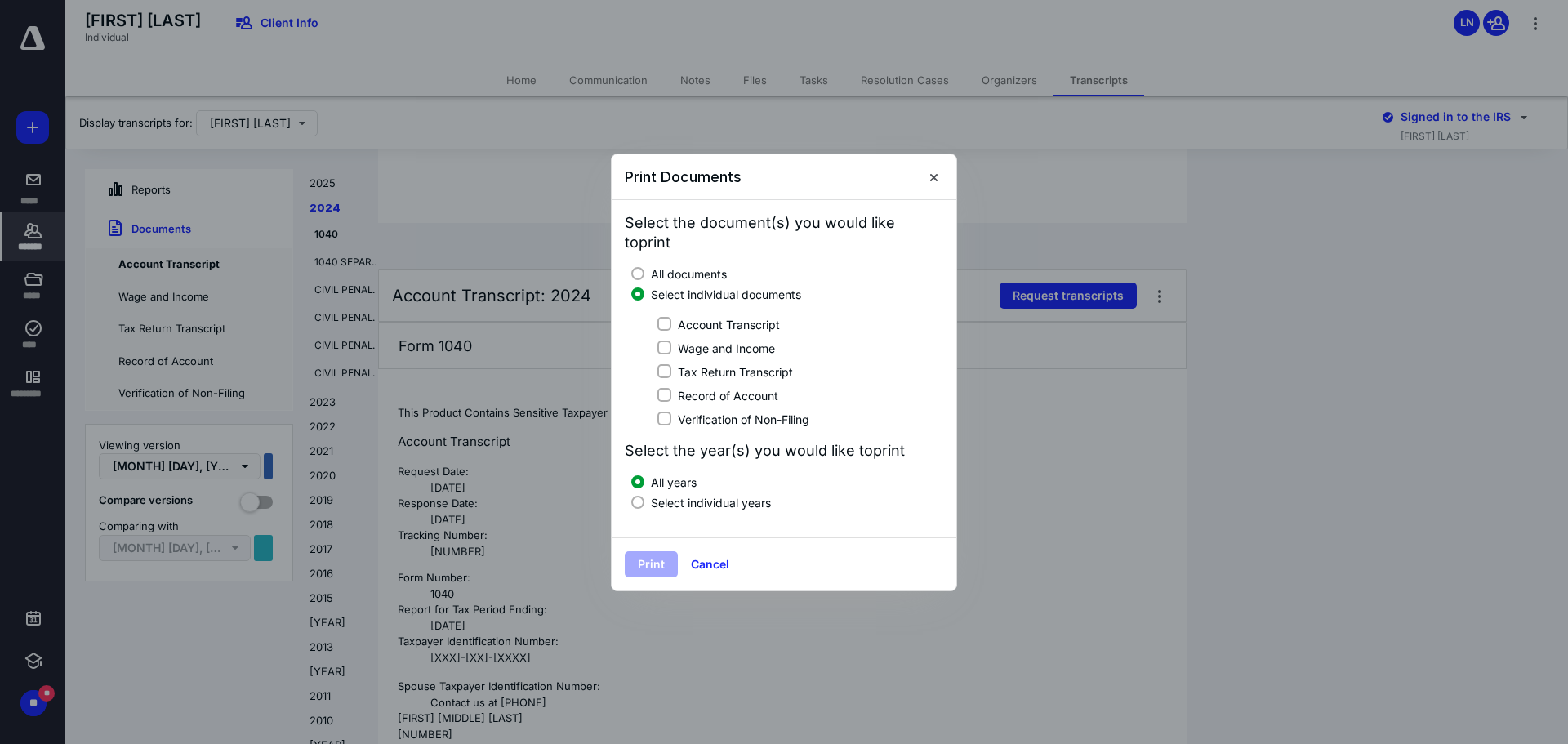click on "Wage and Income" at bounding box center [664, 348] 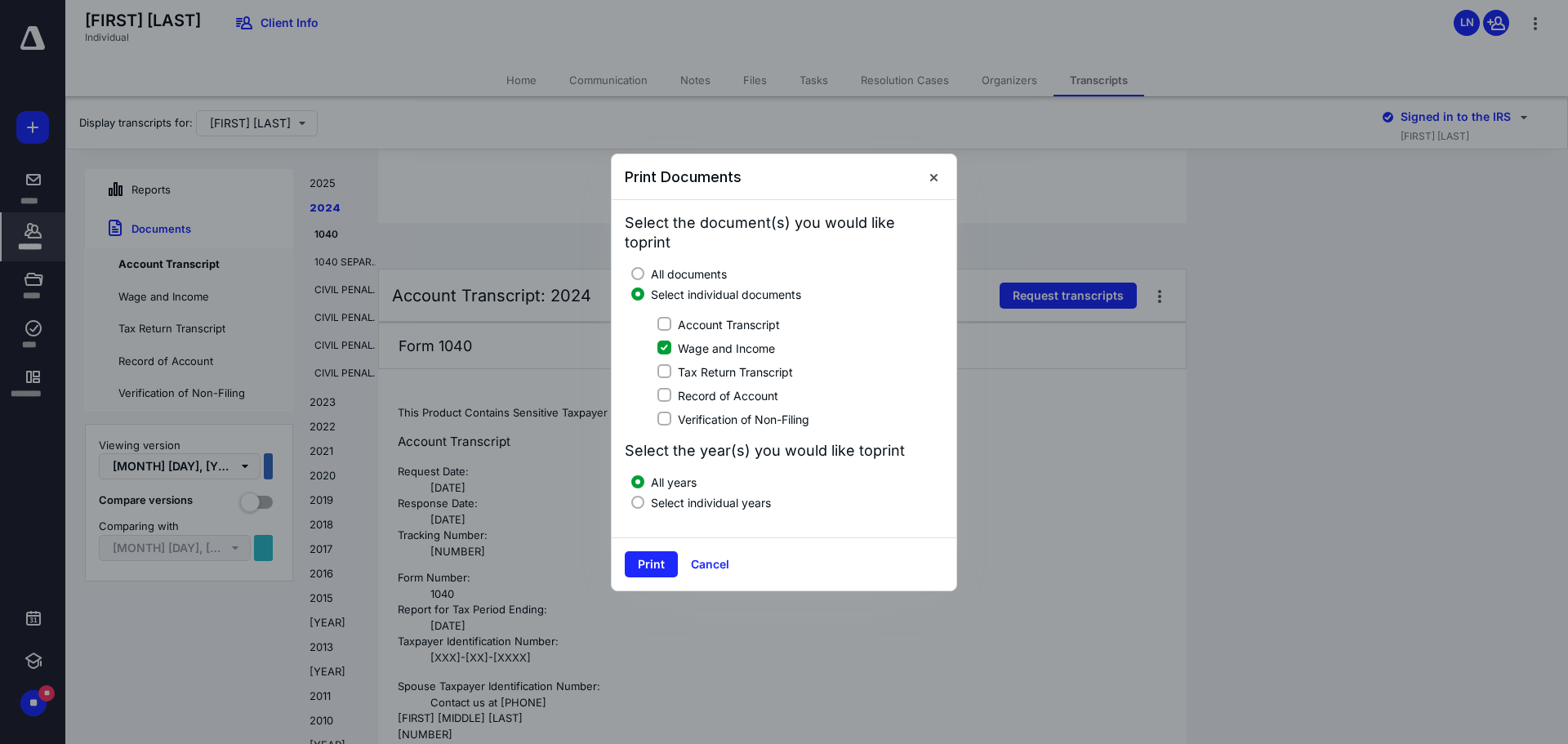 click at bounding box center (638, 502) 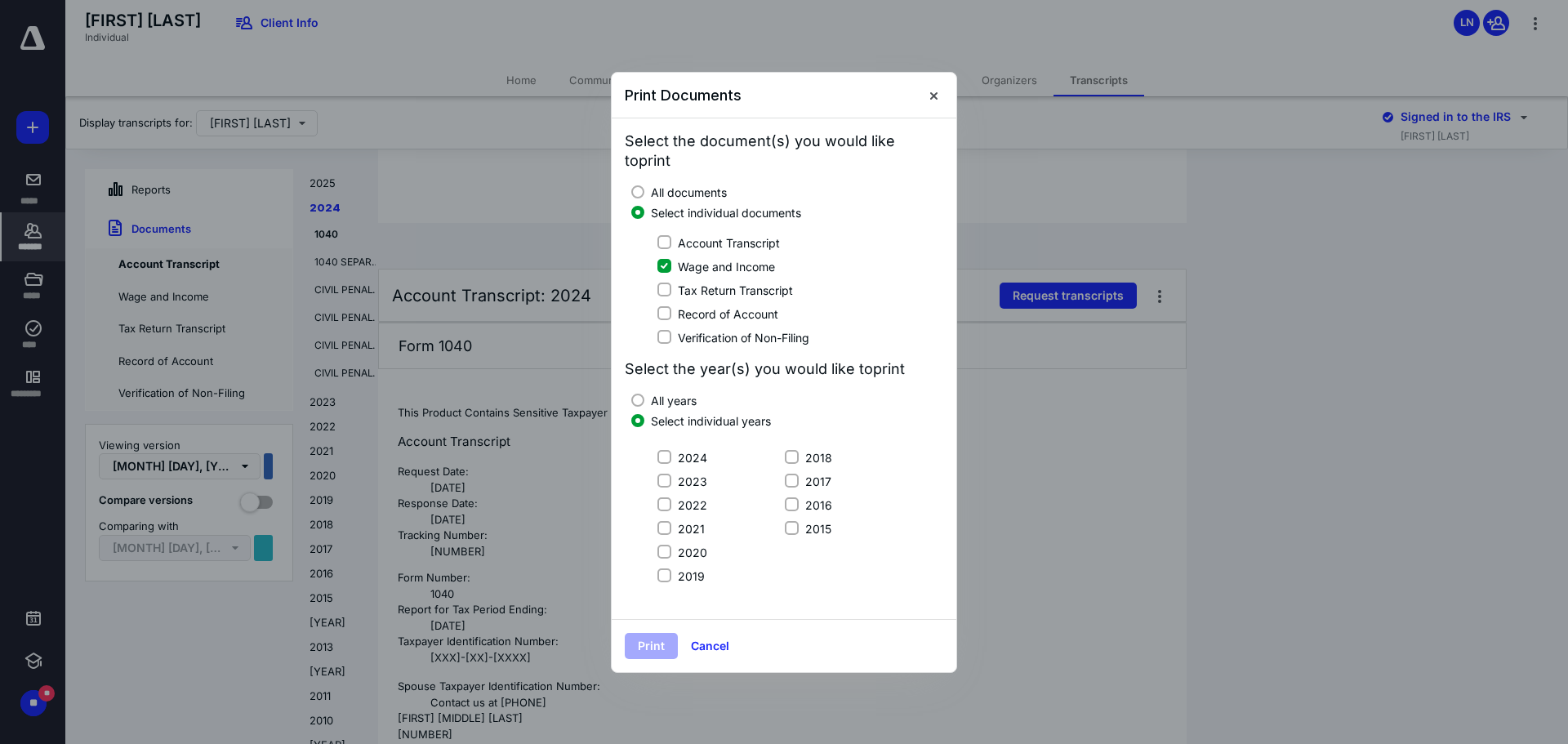 click 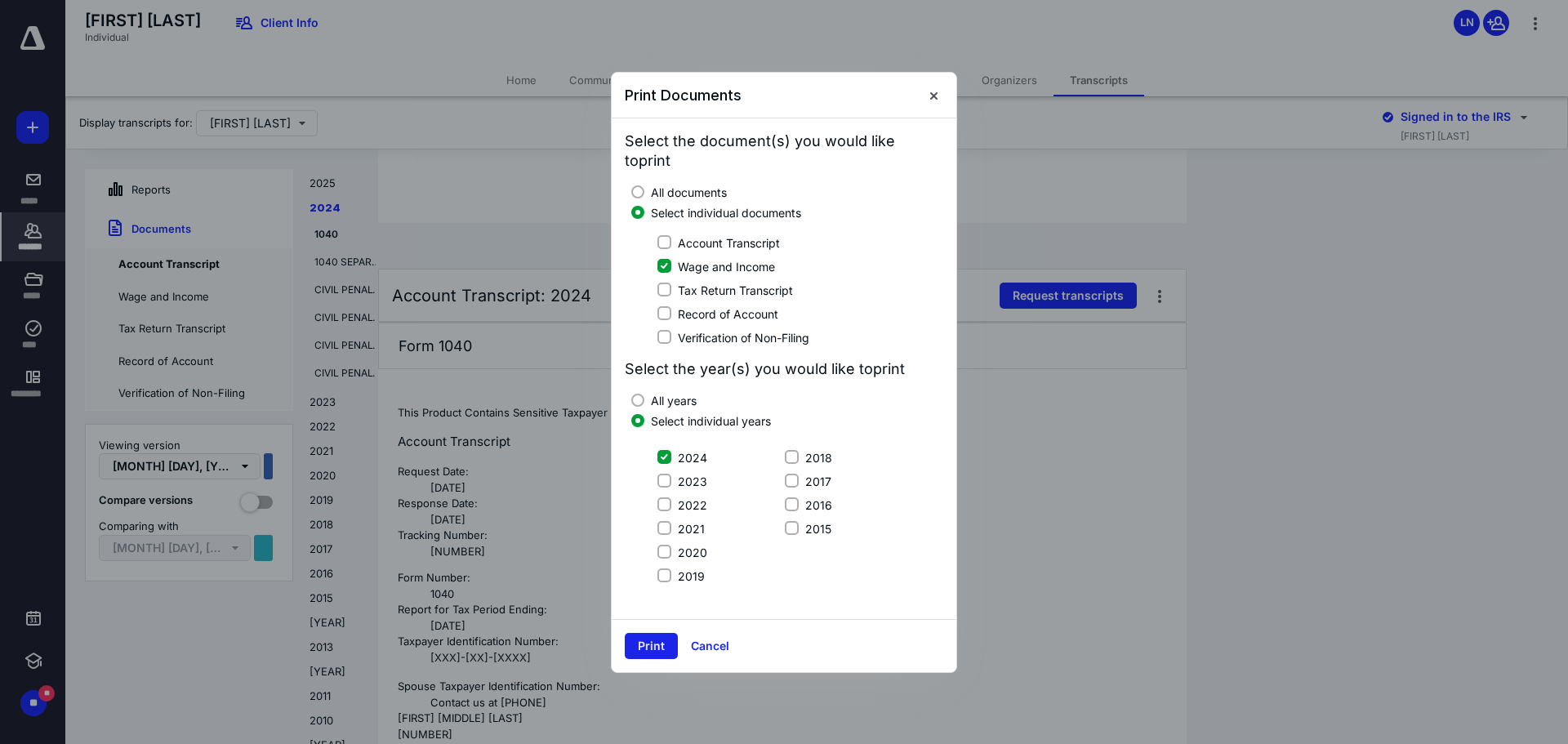 click on "Print" at bounding box center [651, 646] 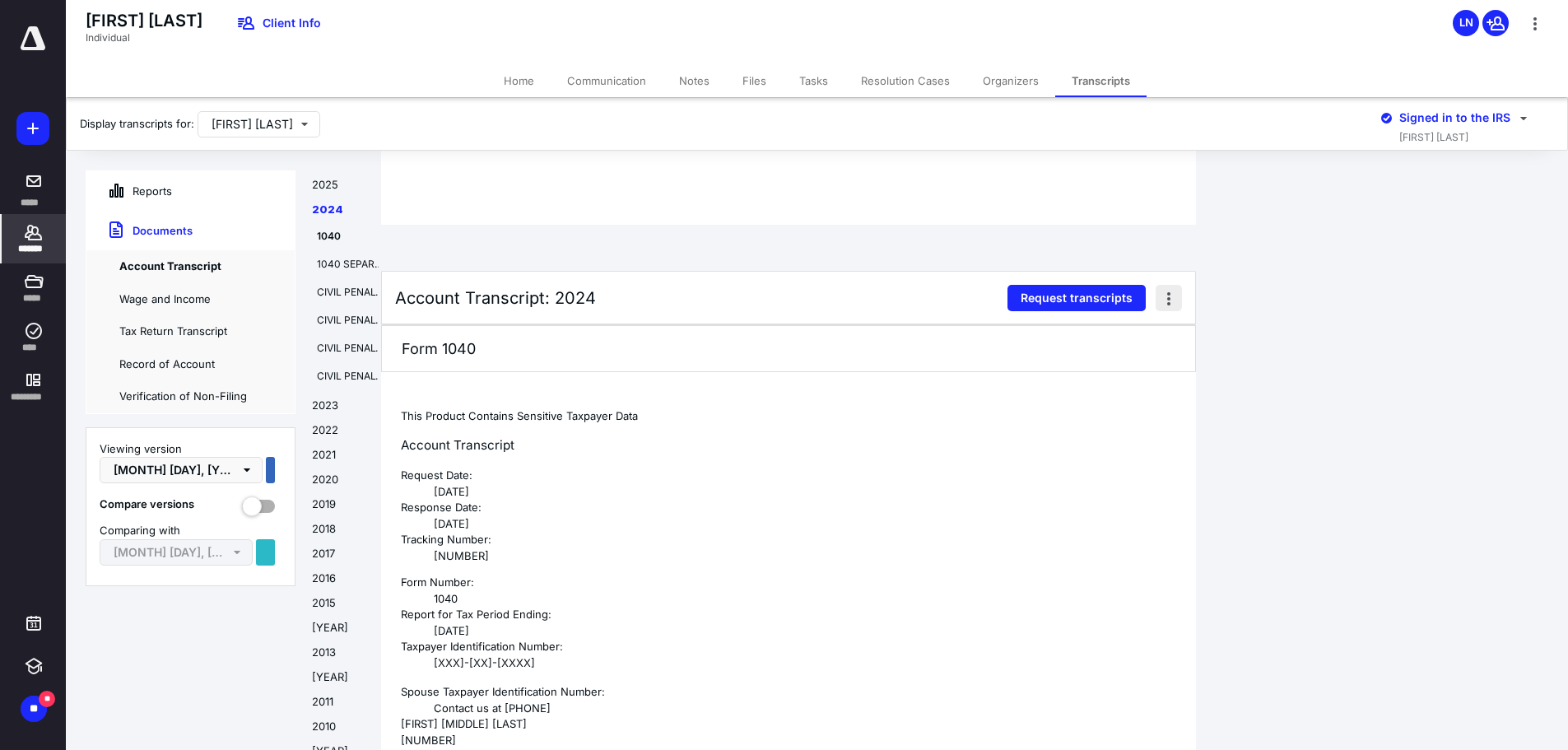 click at bounding box center (1169, 298) 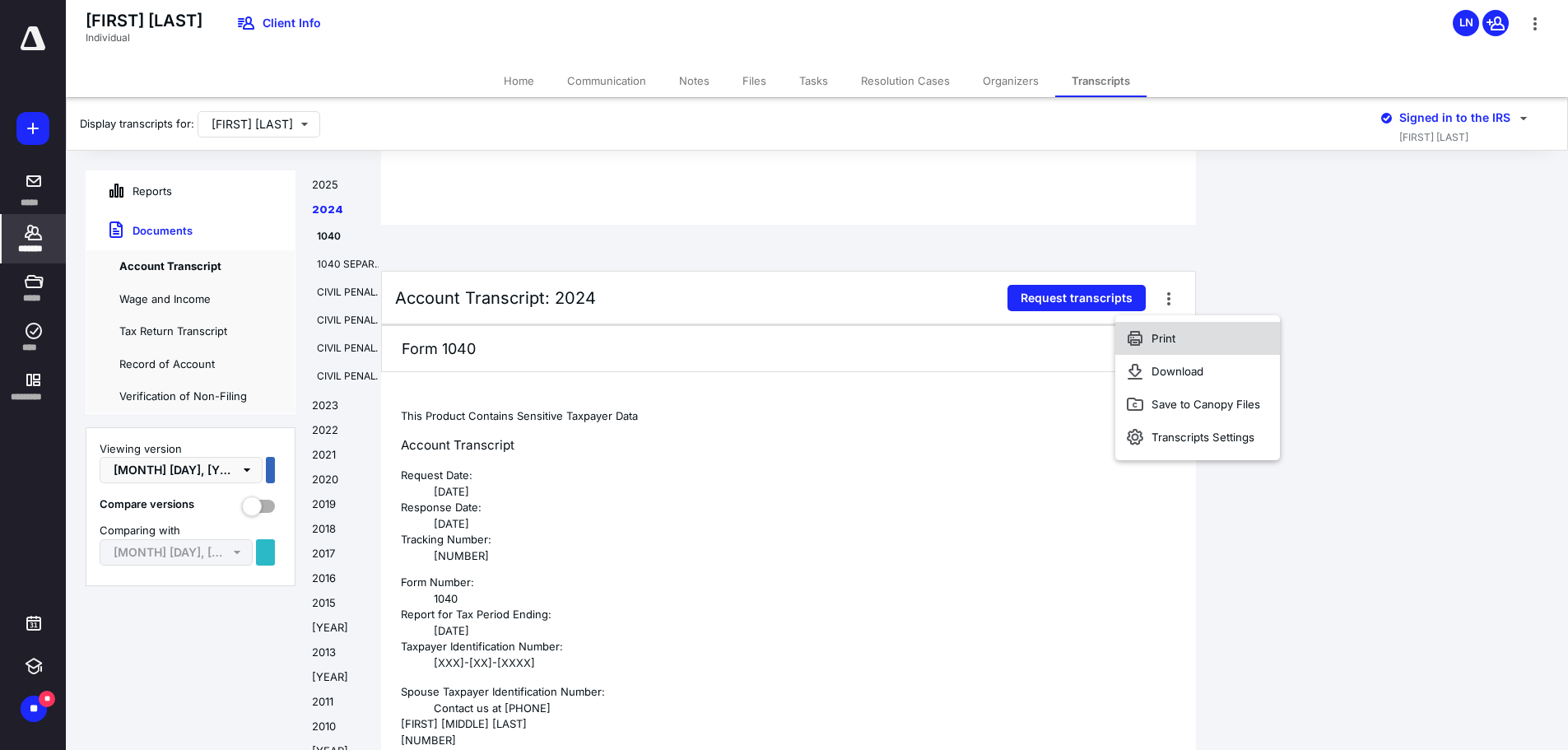 click on "Print" at bounding box center (1198, 338) 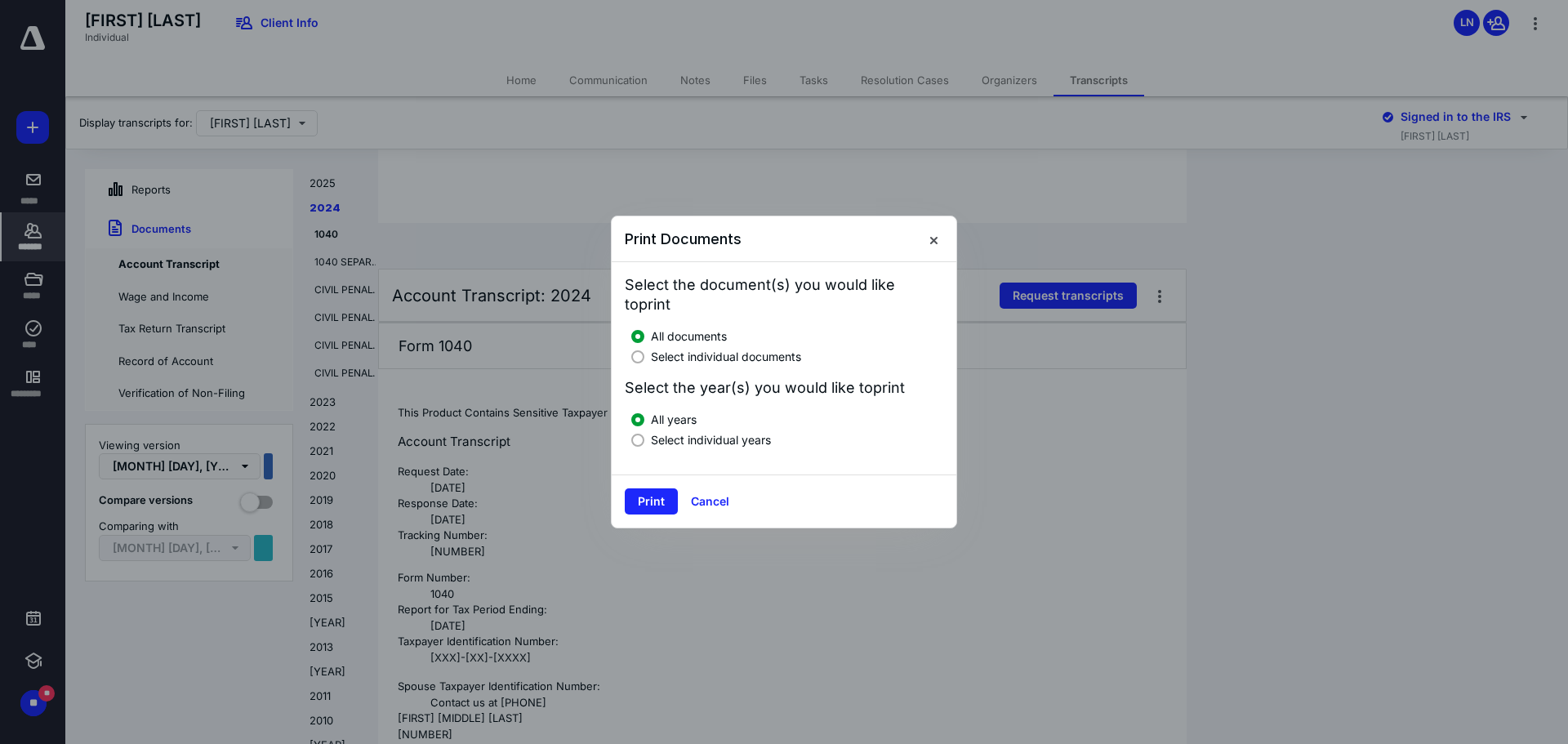 click at bounding box center [638, 357] 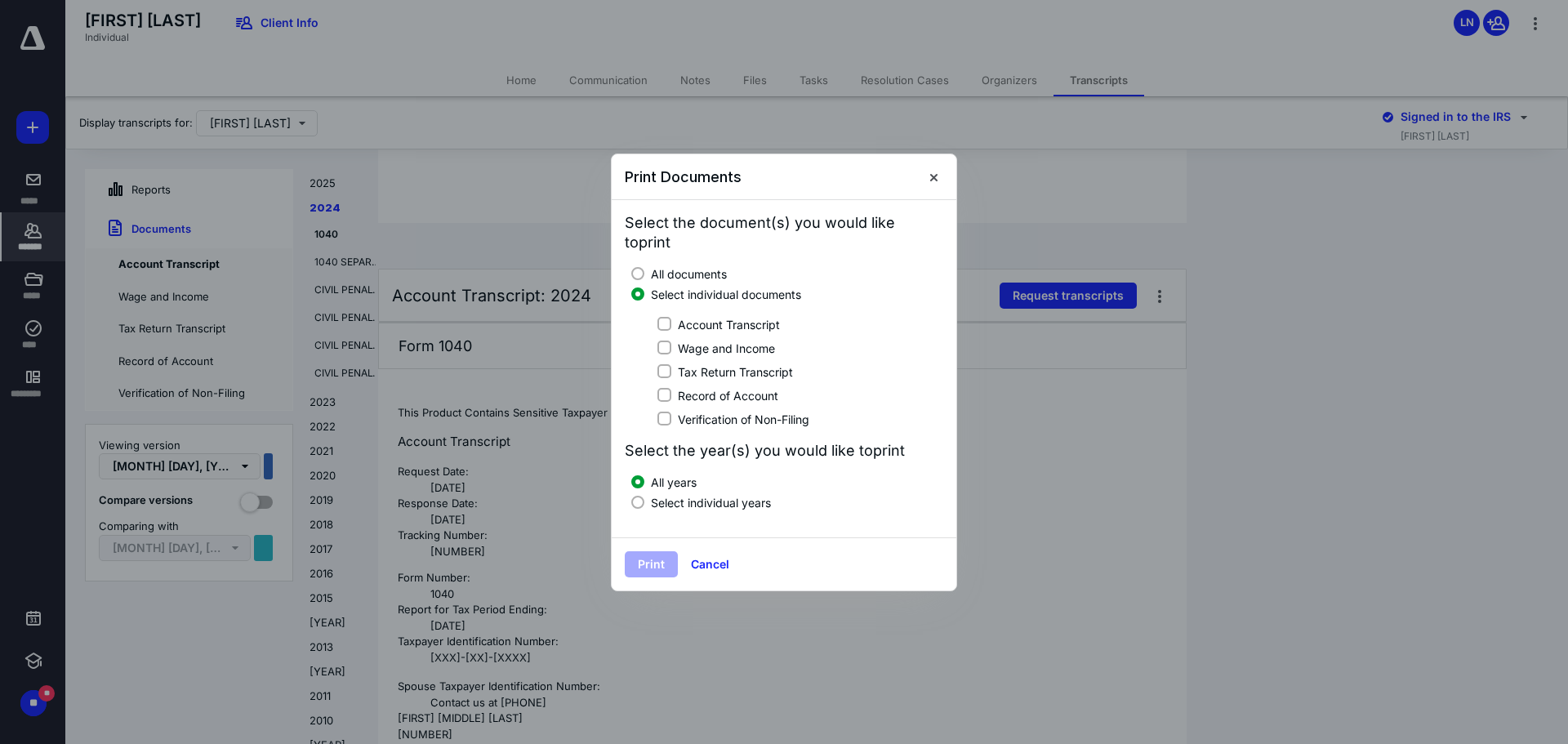 click 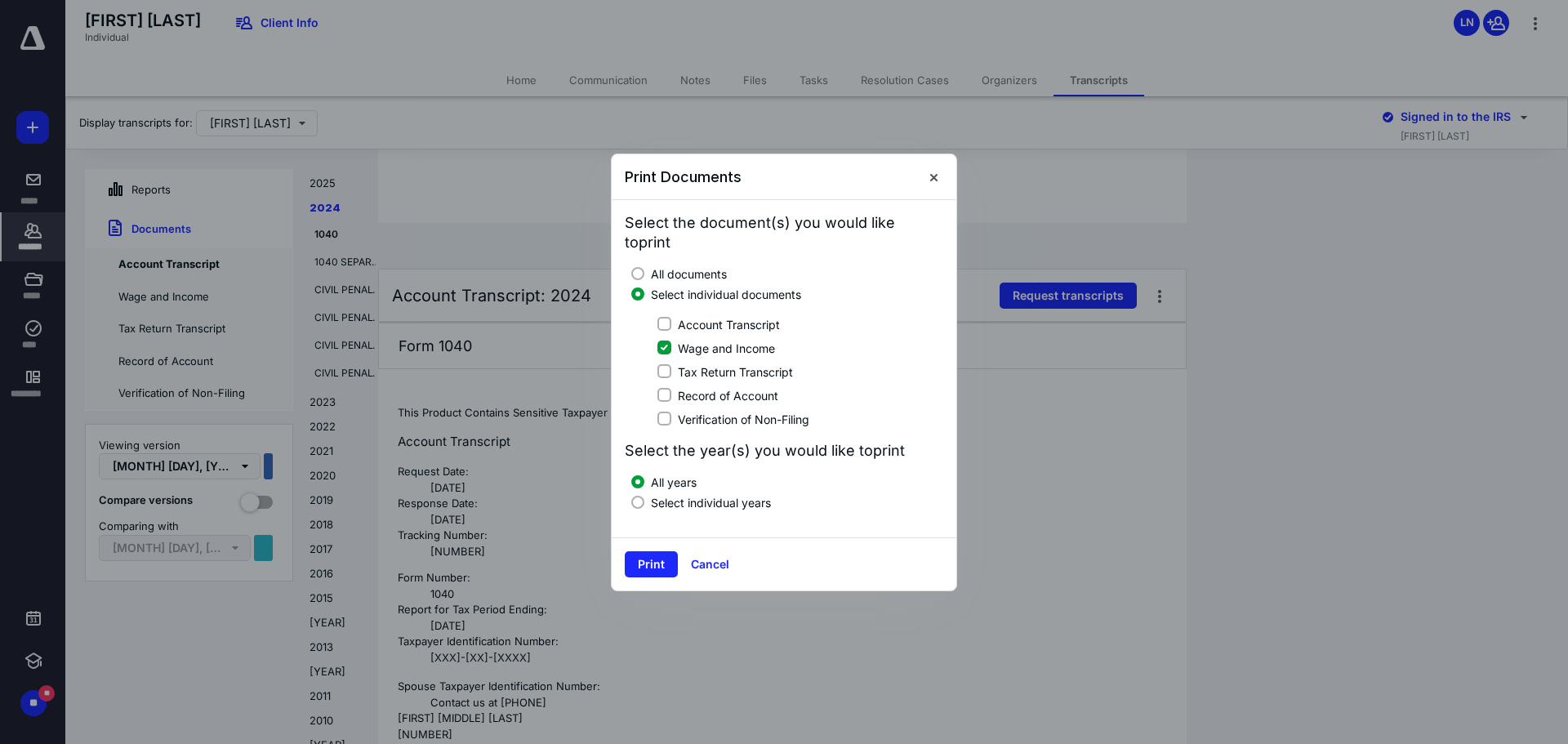 click at bounding box center [638, 502] 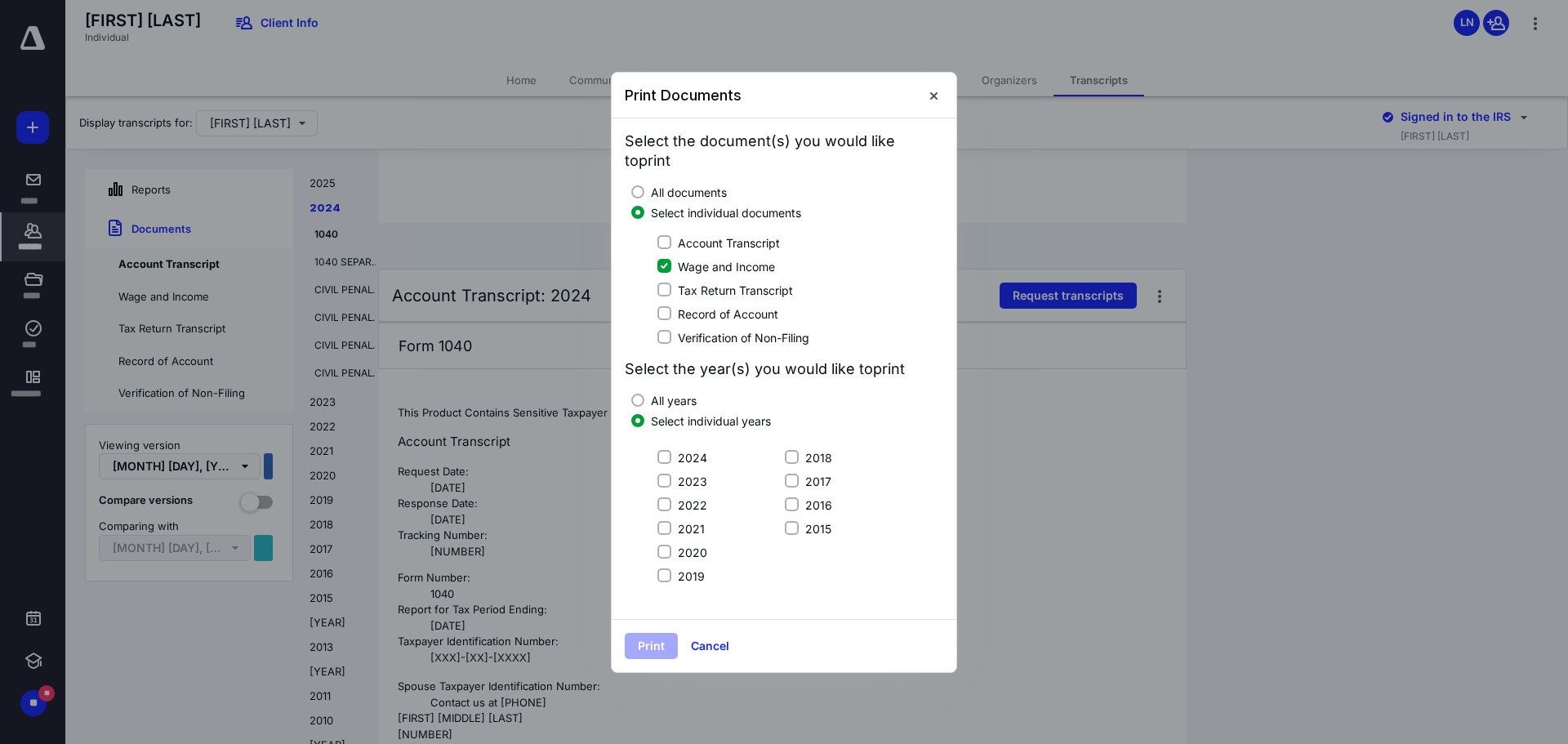 click 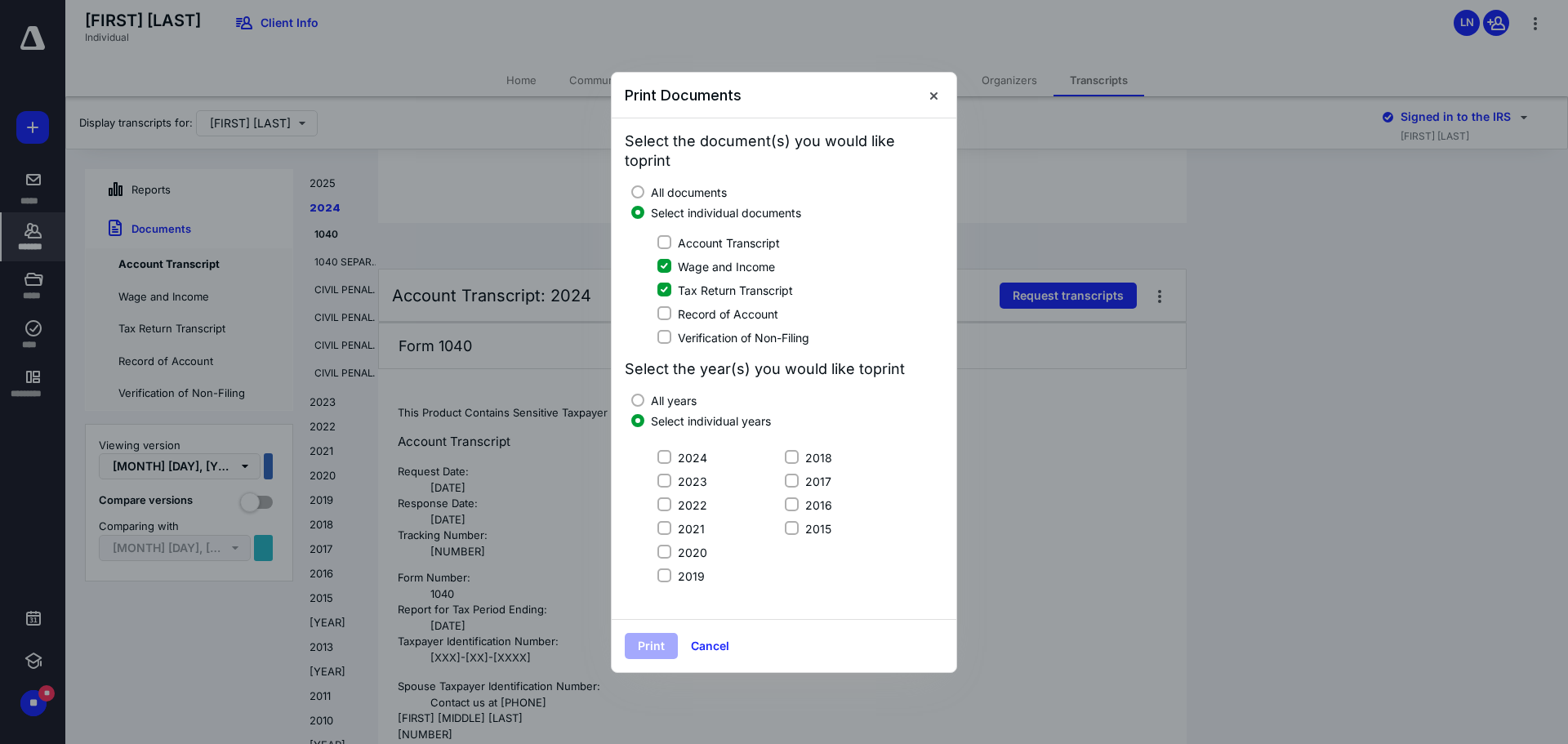 click 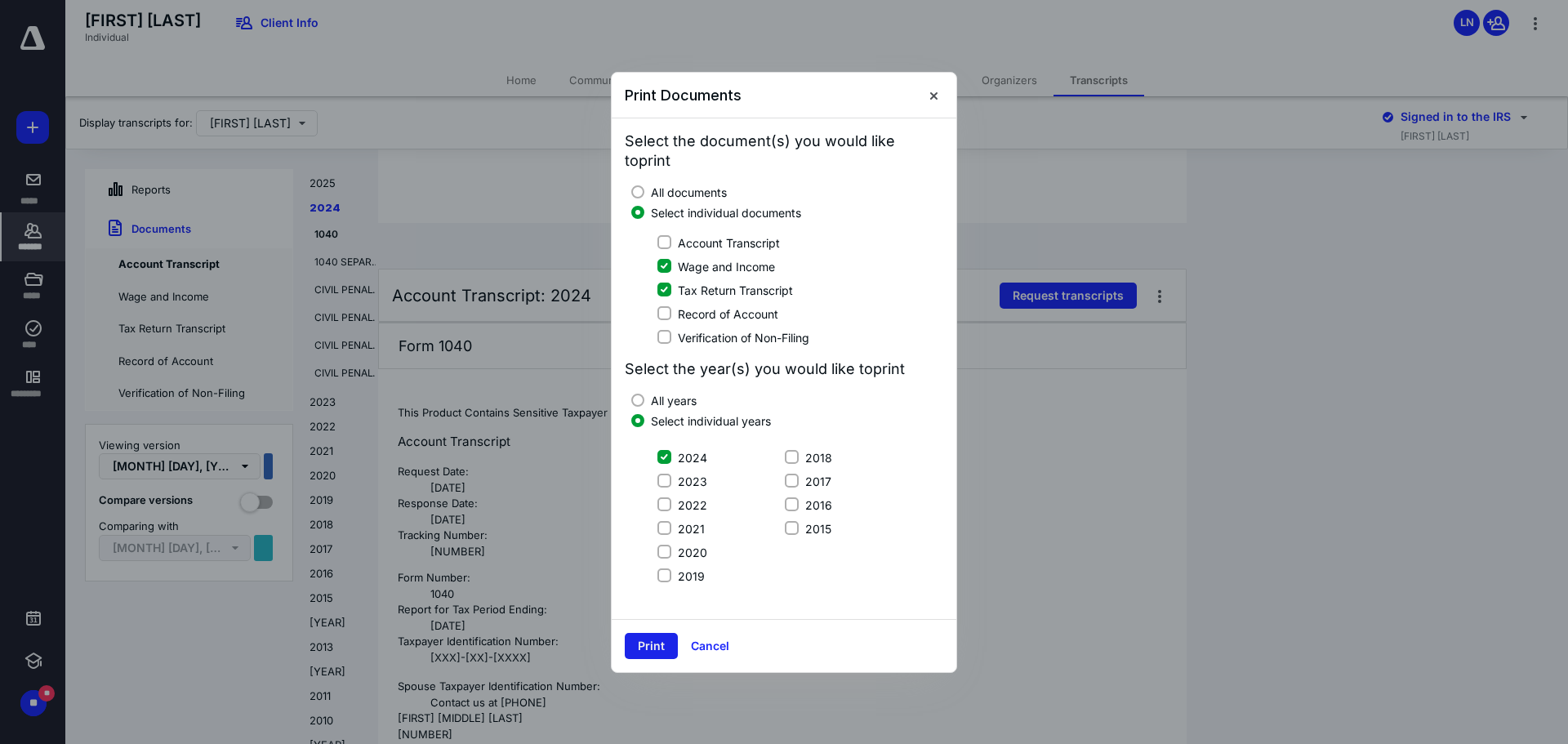 click on "Print" at bounding box center (651, 646) 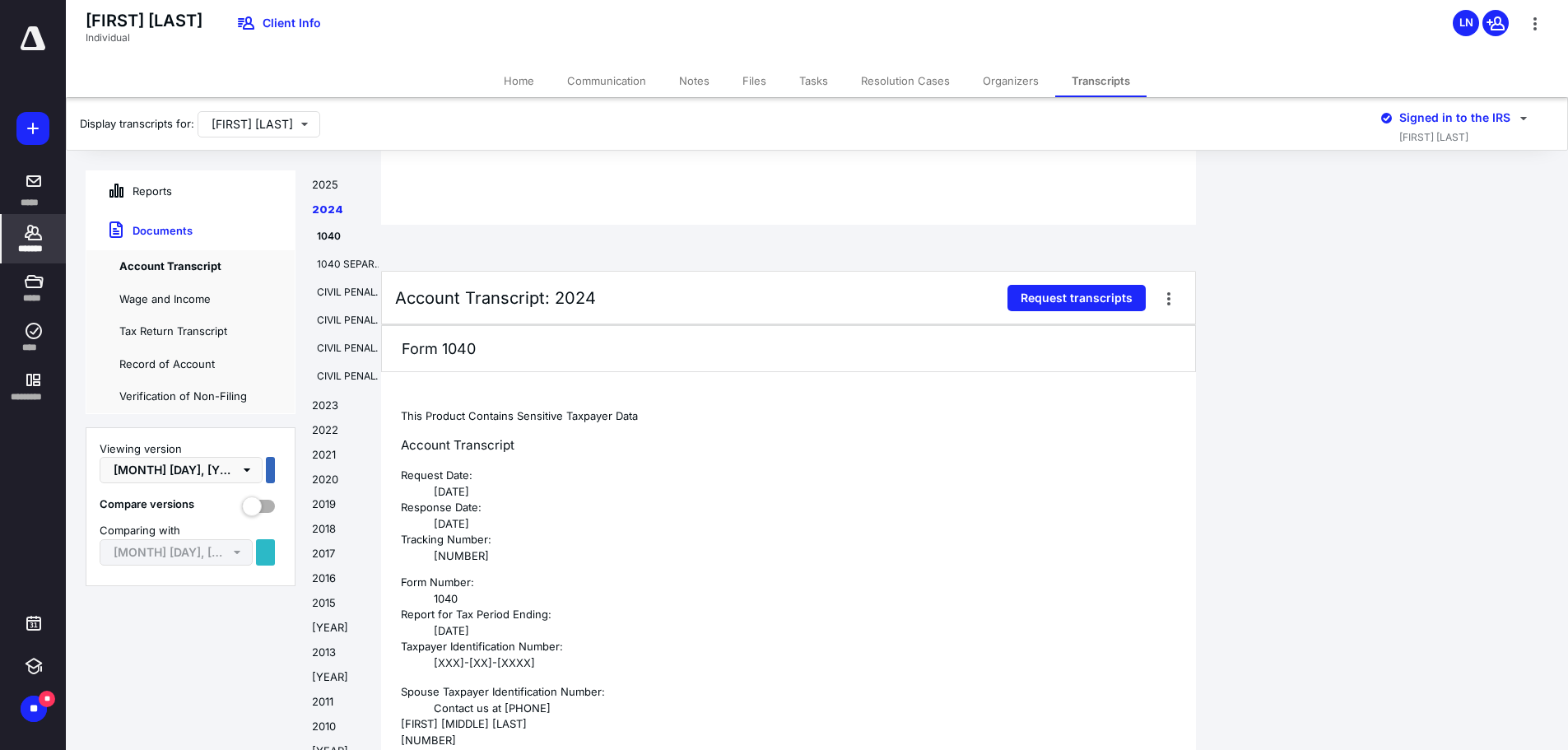 click on "Reports" at bounding box center [129, 191] 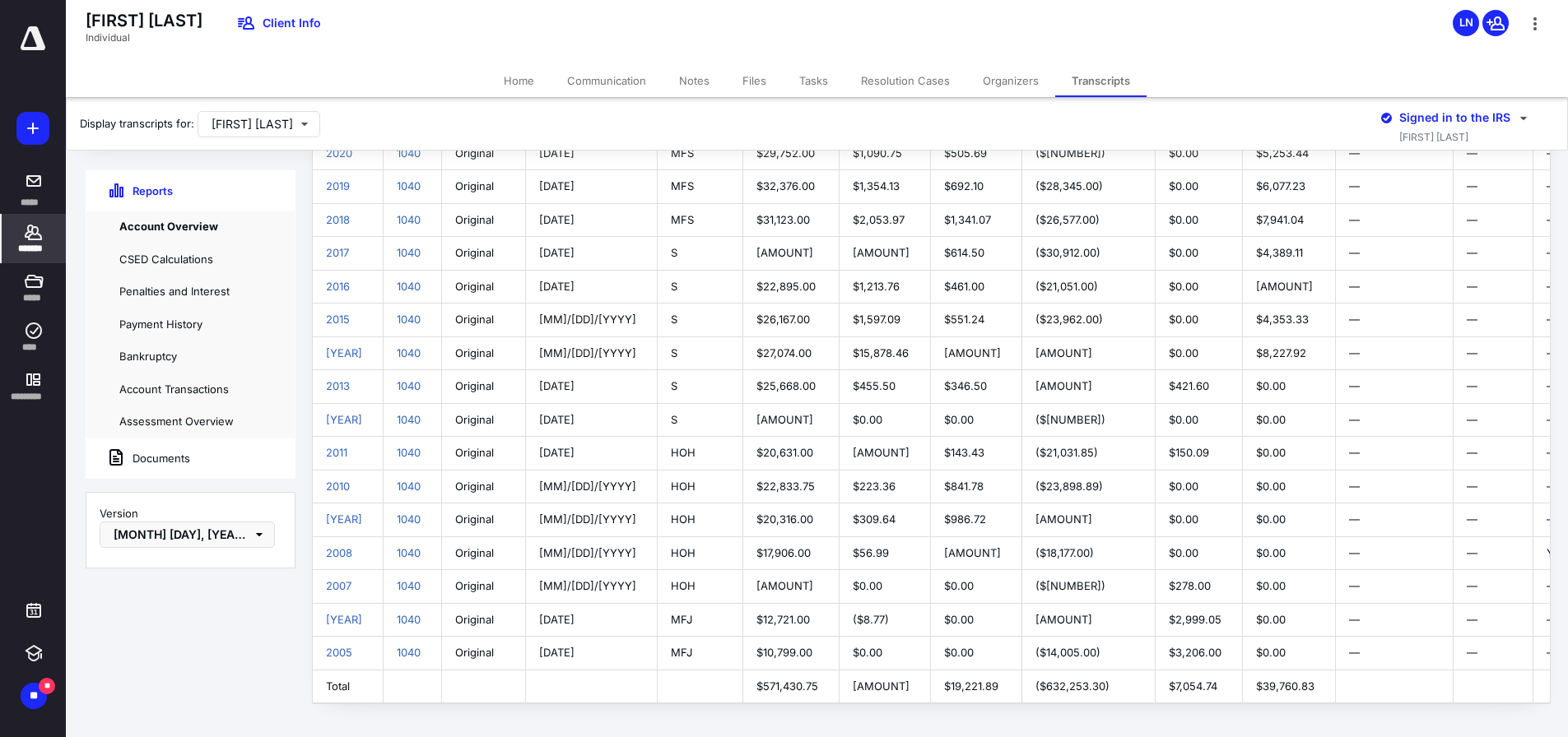 scroll, scrollTop: 271, scrollLeft: 0, axis: vertical 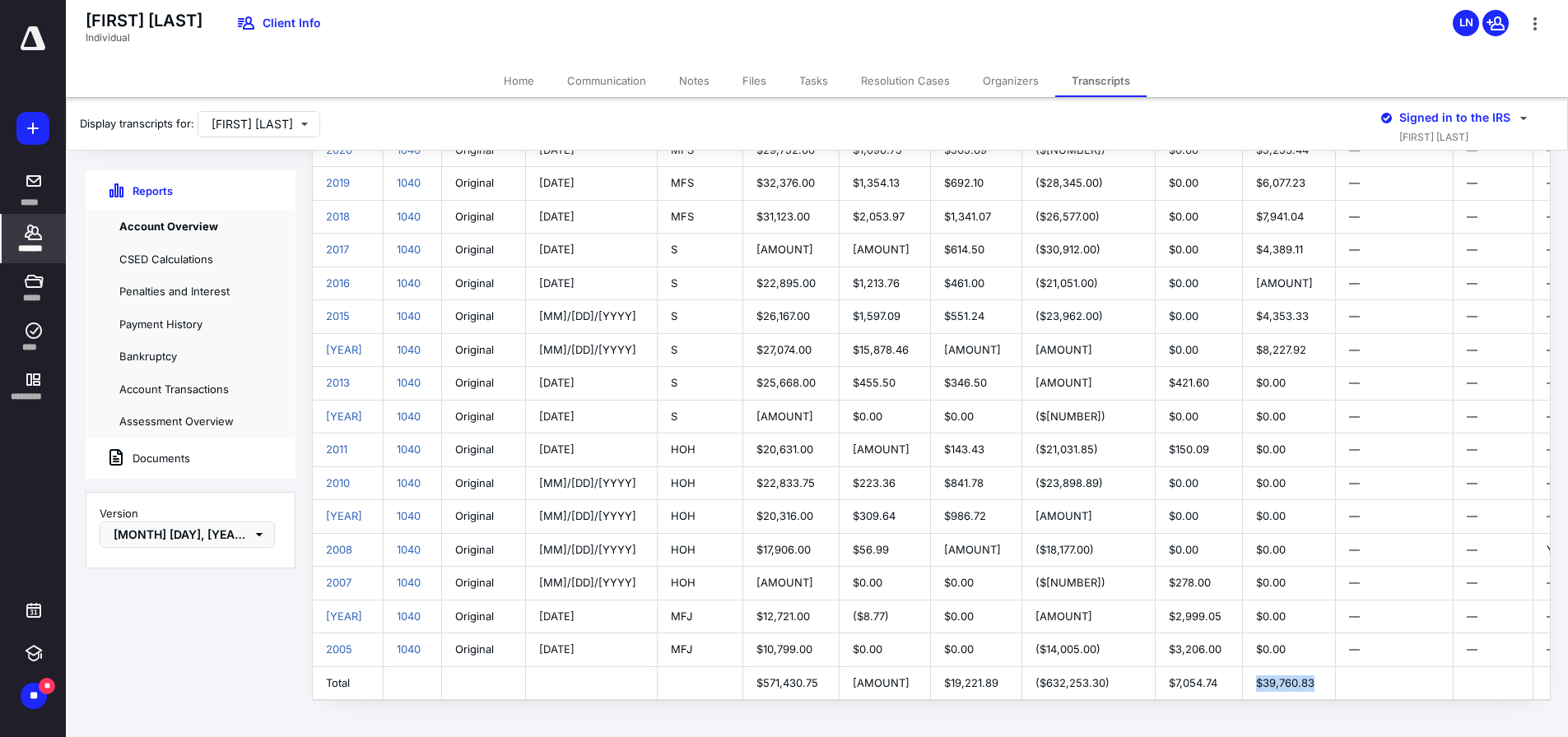 drag, startPoint x: 1212, startPoint y: 664, endPoint x: 1272, endPoint y: 668, distance: 60.133186 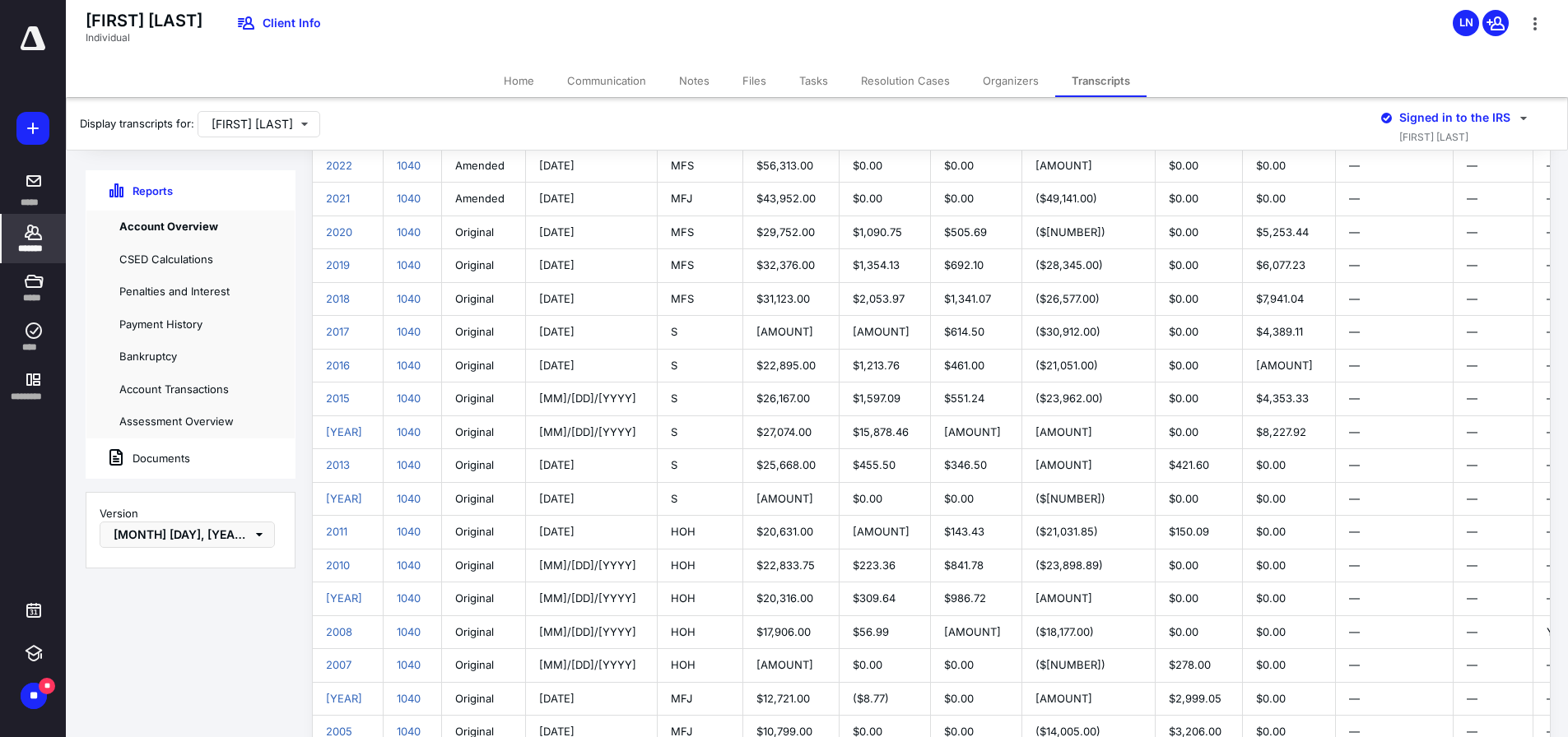 scroll, scrollTop: 106, scrollLeft: 0, axis: vertical 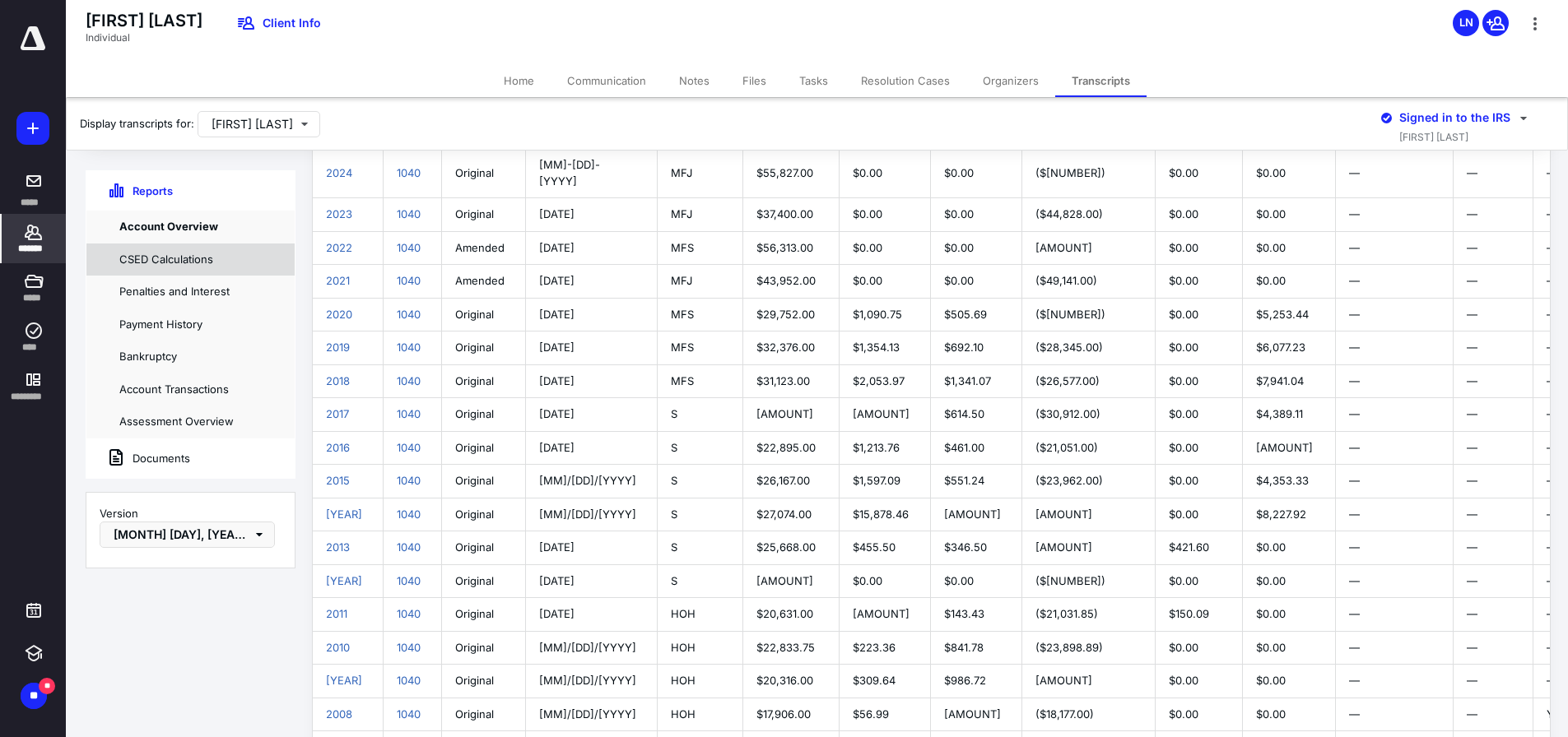 click on "CSED Calculations" at bounding box center [190, 260] 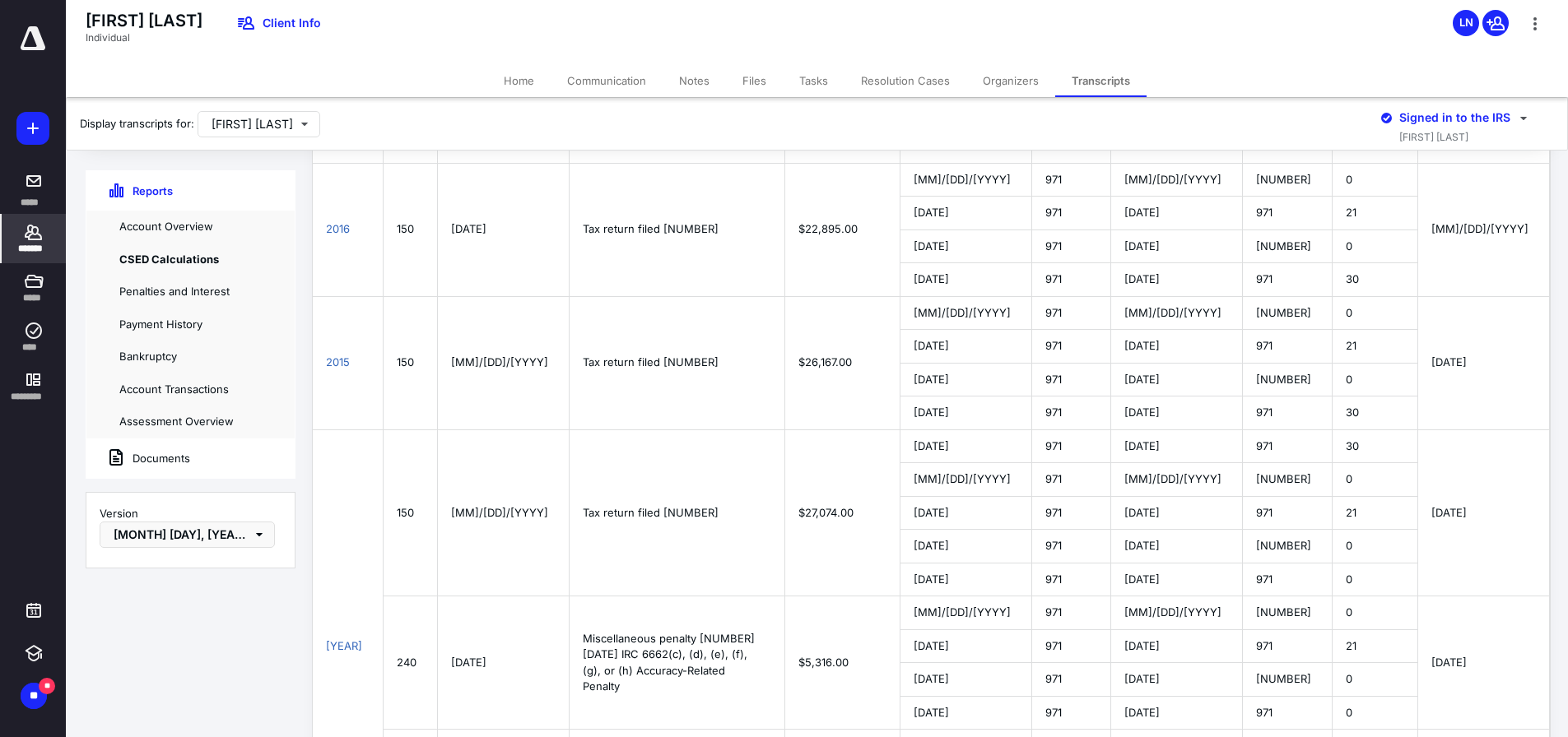 scroll, scrollTop: 1093, scrollLeft: 0, axis: vertical 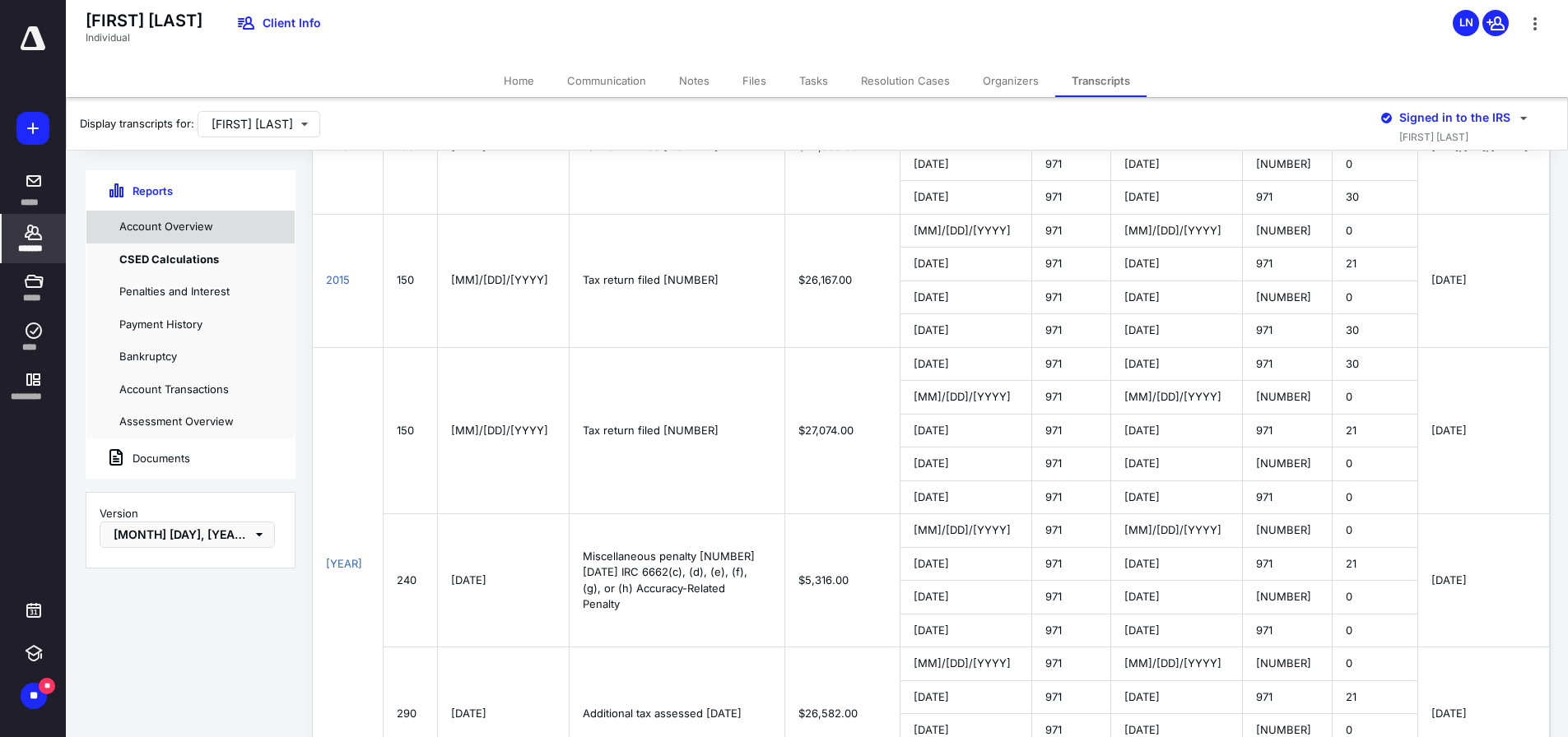 click on "Account Overview" at bounding box center [190, 227] 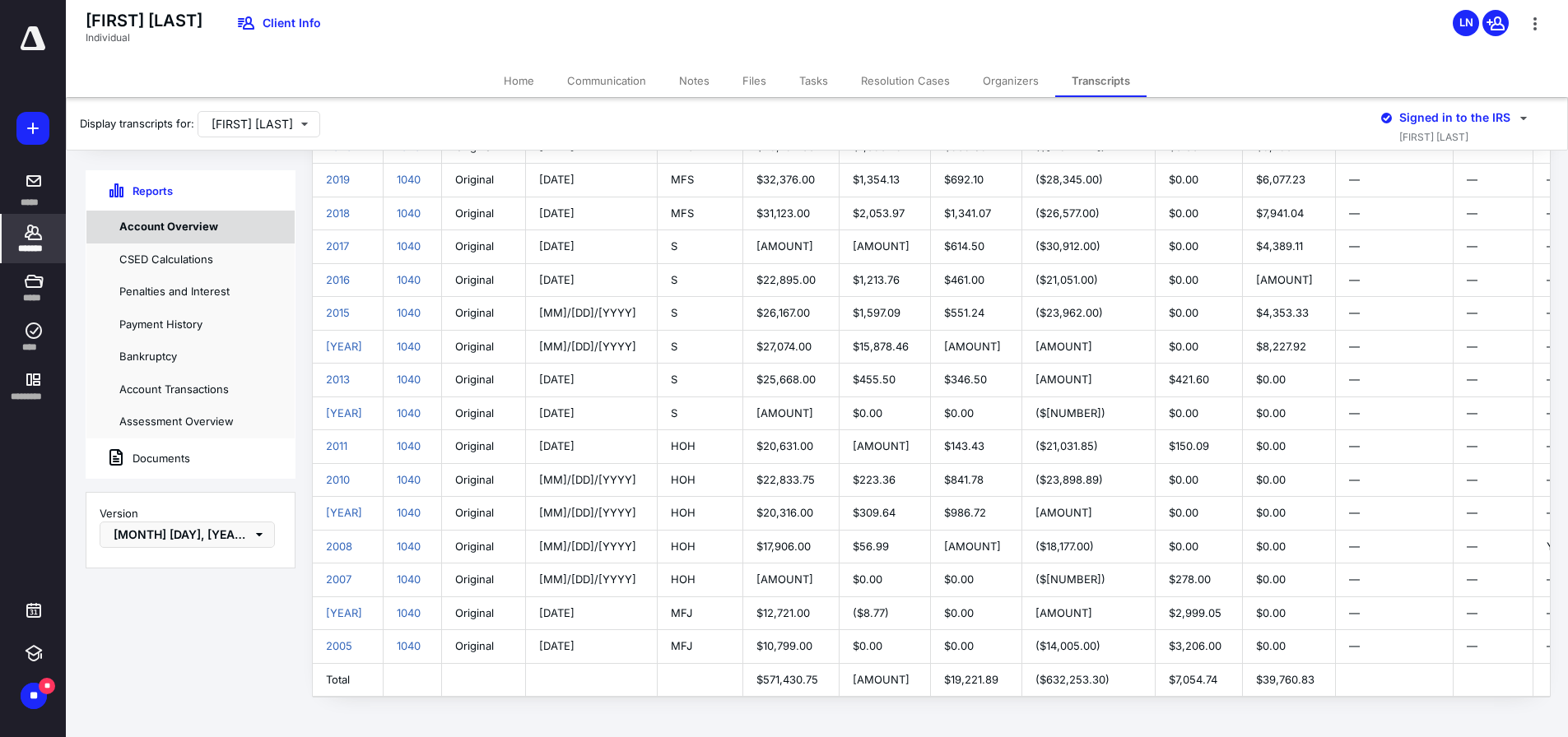 scroll, scrollTop: 271, scrollLeft: 0, axis: vertical 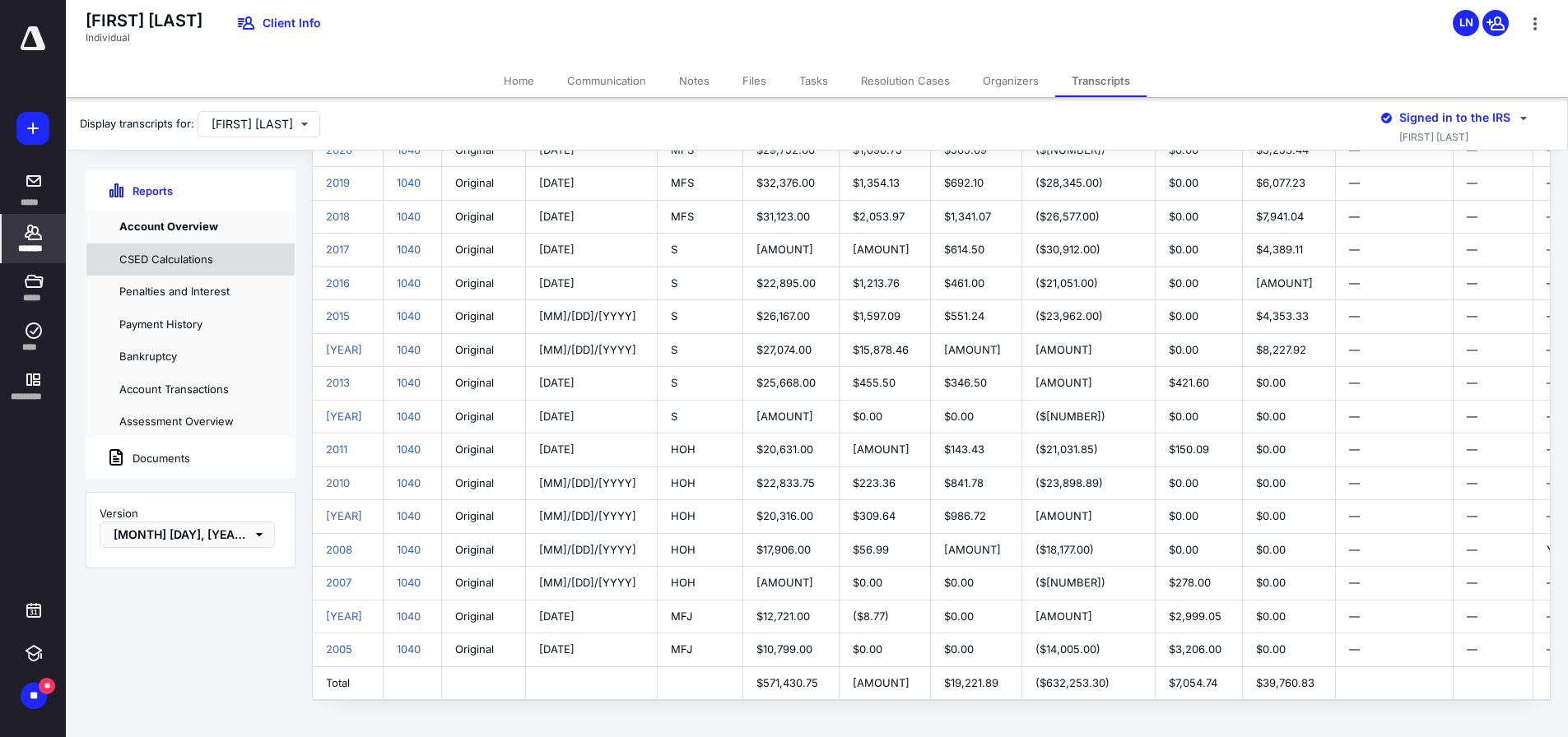 click on "CSED Calculations" at bounding box center [190, 260] 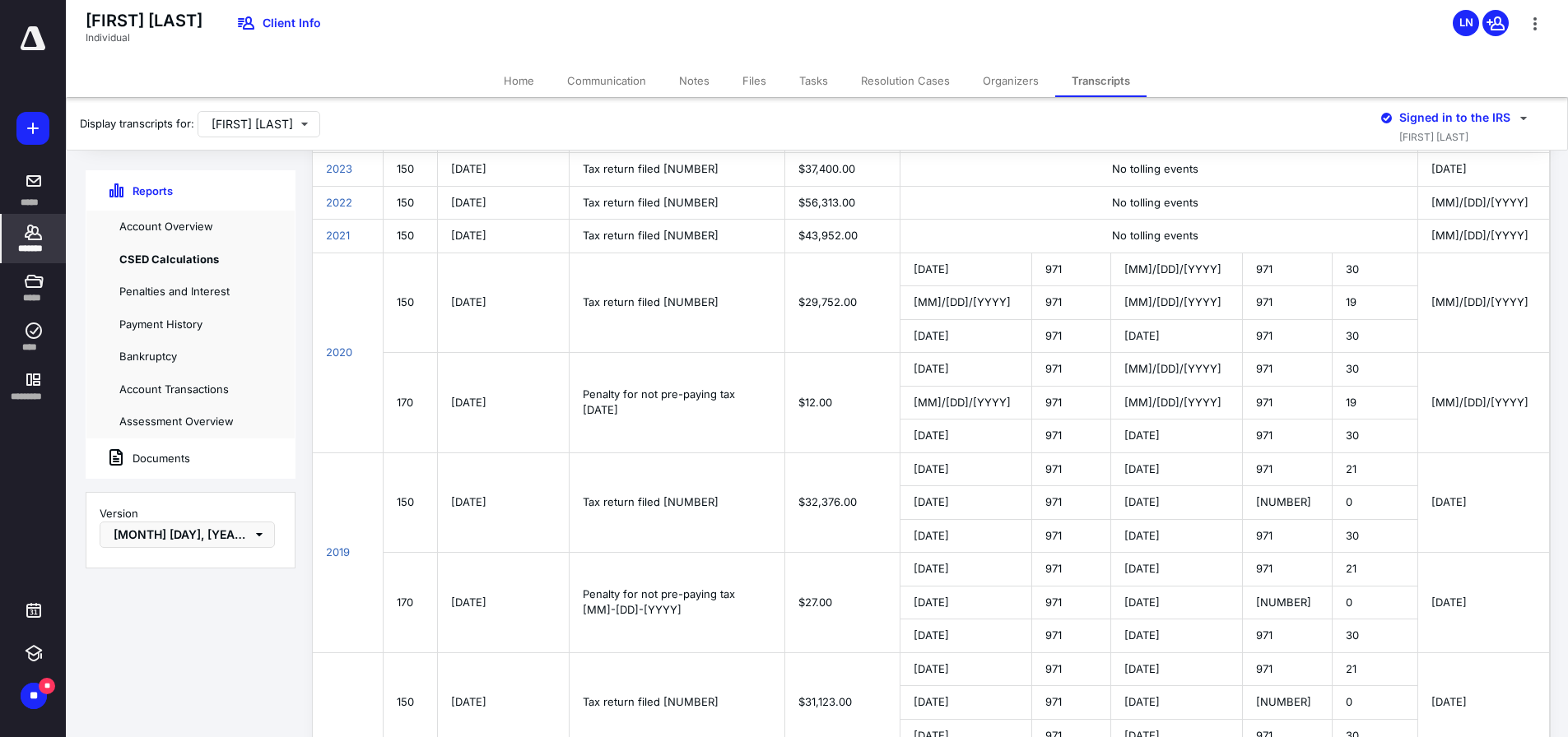 scroll, scrollTop: 106, scrollLeft: 0, axis: vertical 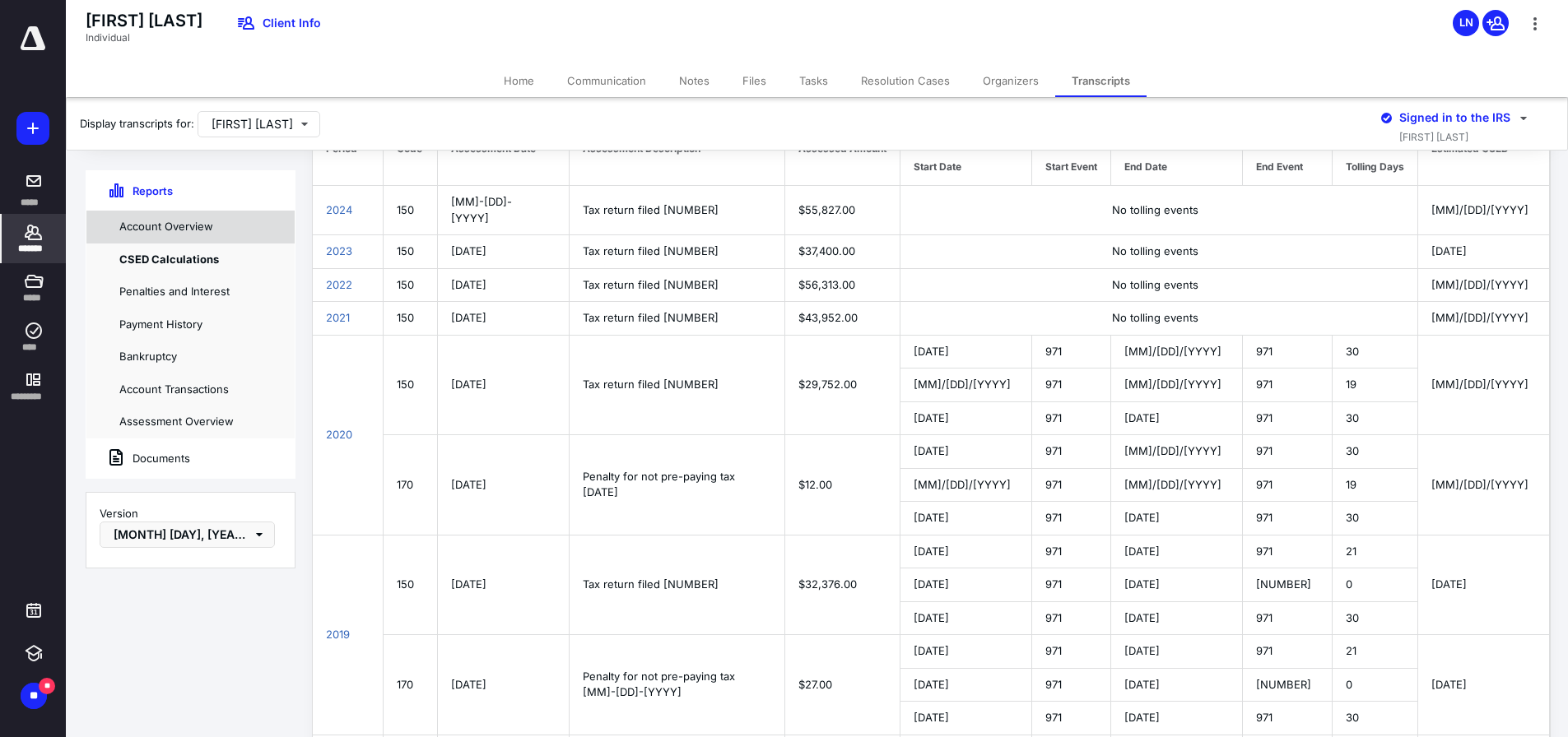 click on "Account Overview" at bounding box center [190, 227] 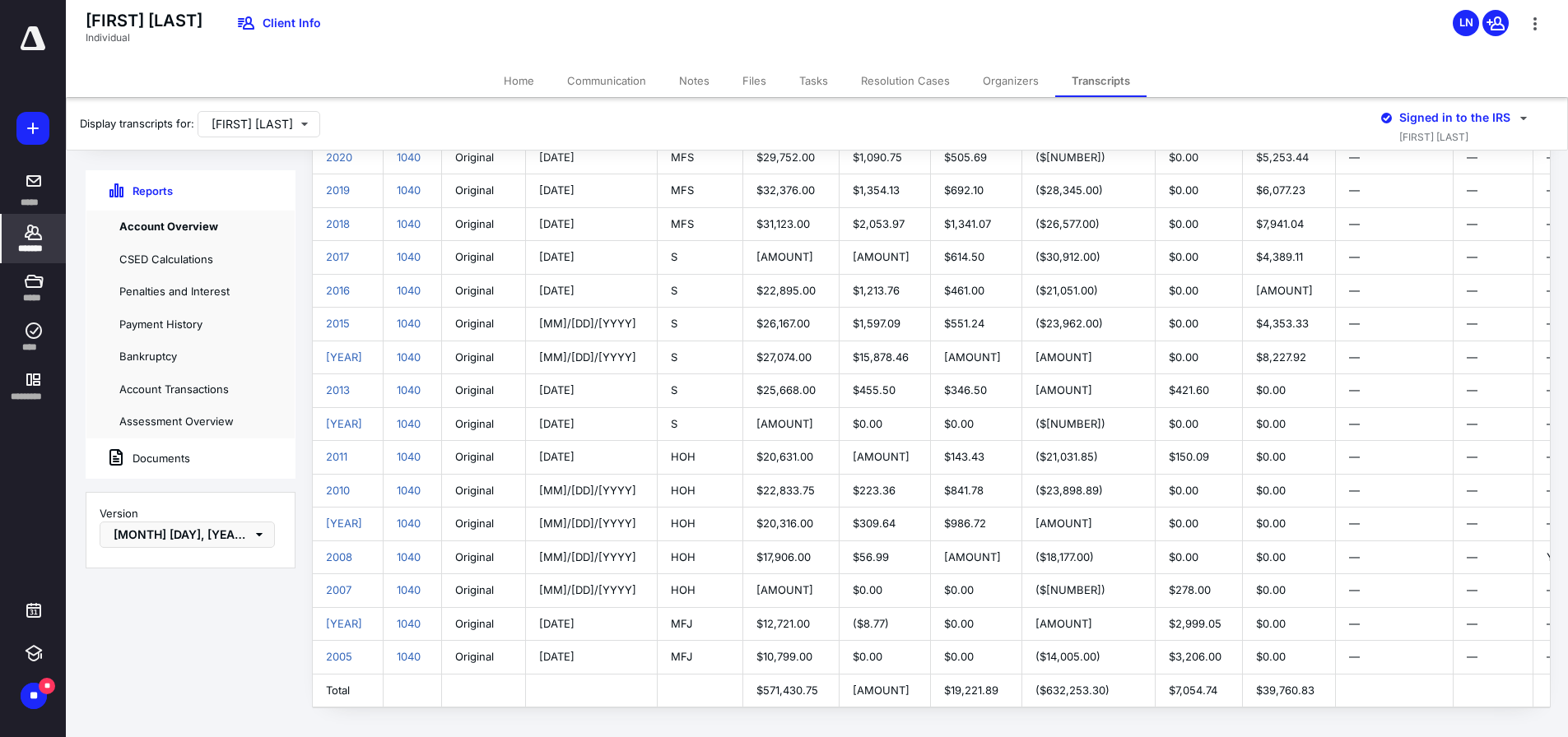 scroll, scrollTop: 271, scrollLeft: 0, axis: vertical 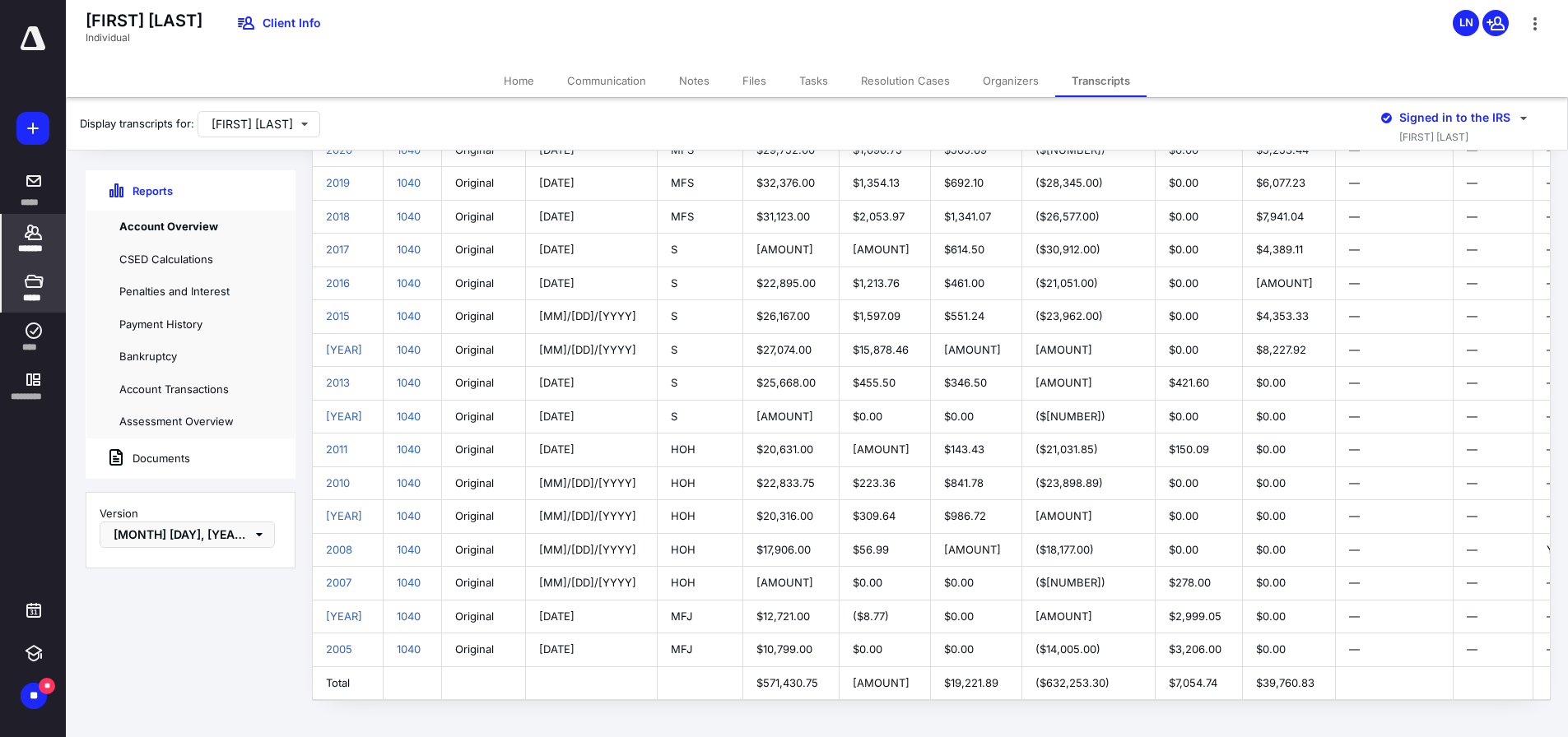 click 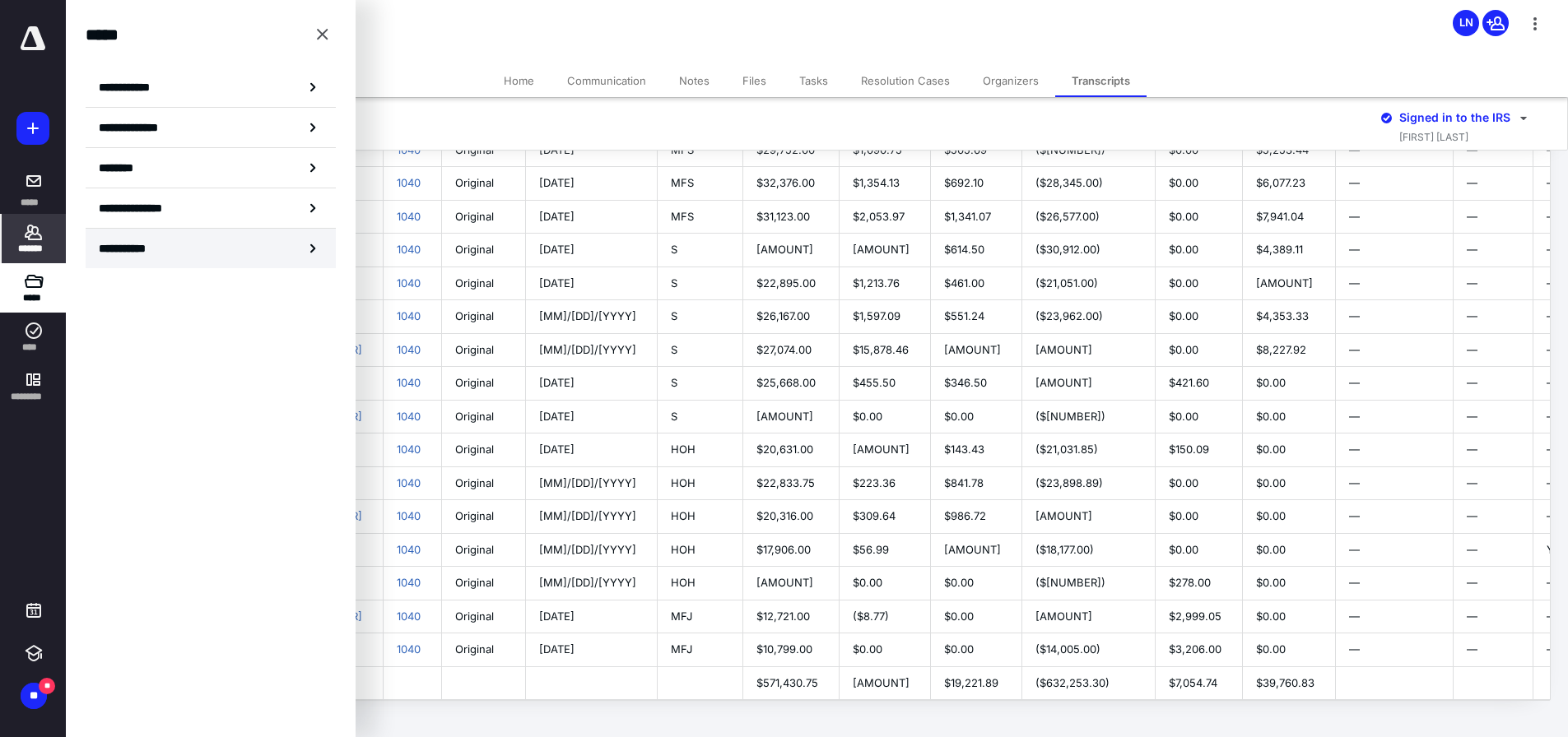 click on "**********" at bounding box center [211, 248] 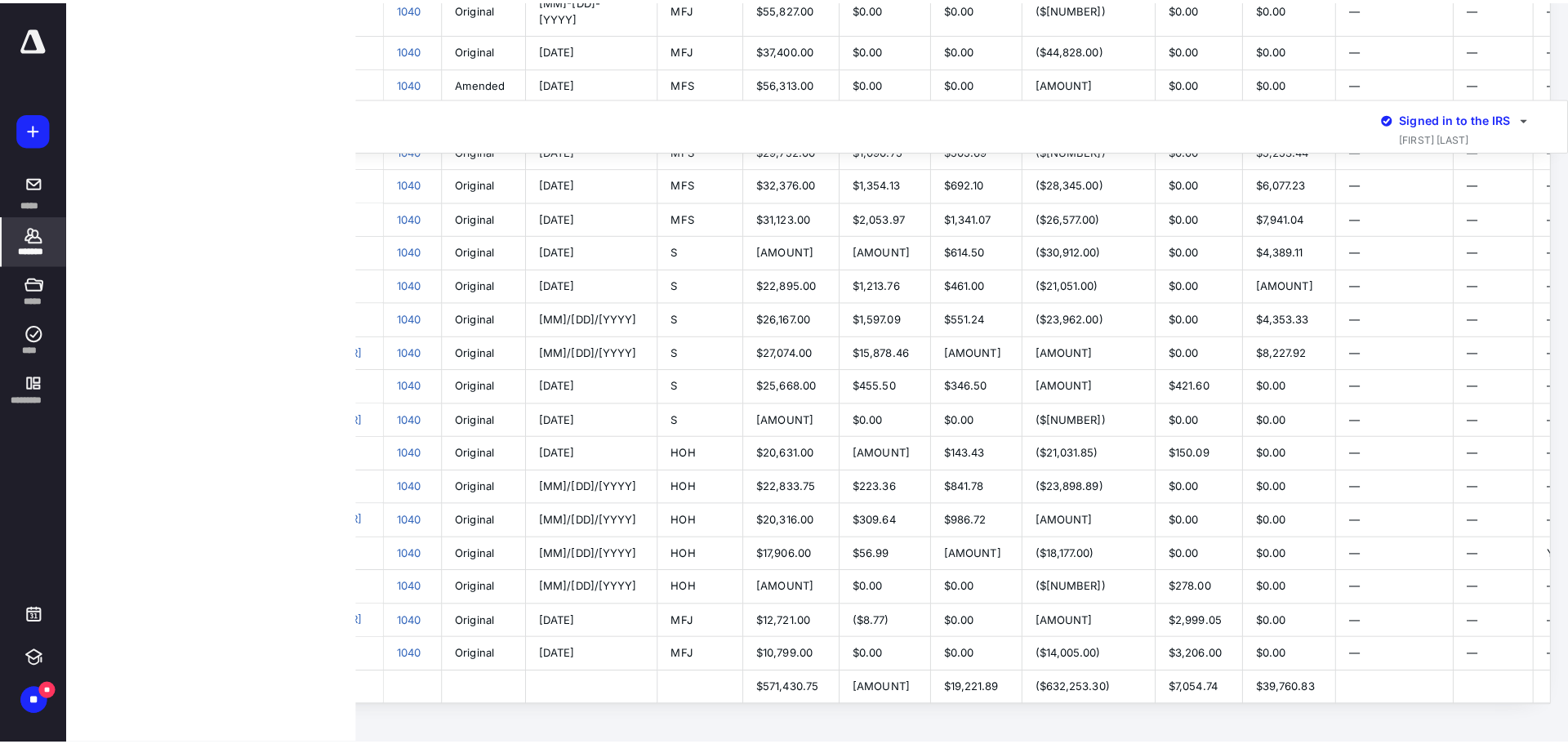 scroll, scrollTop: 0, scrollLeft: 0, axis: both 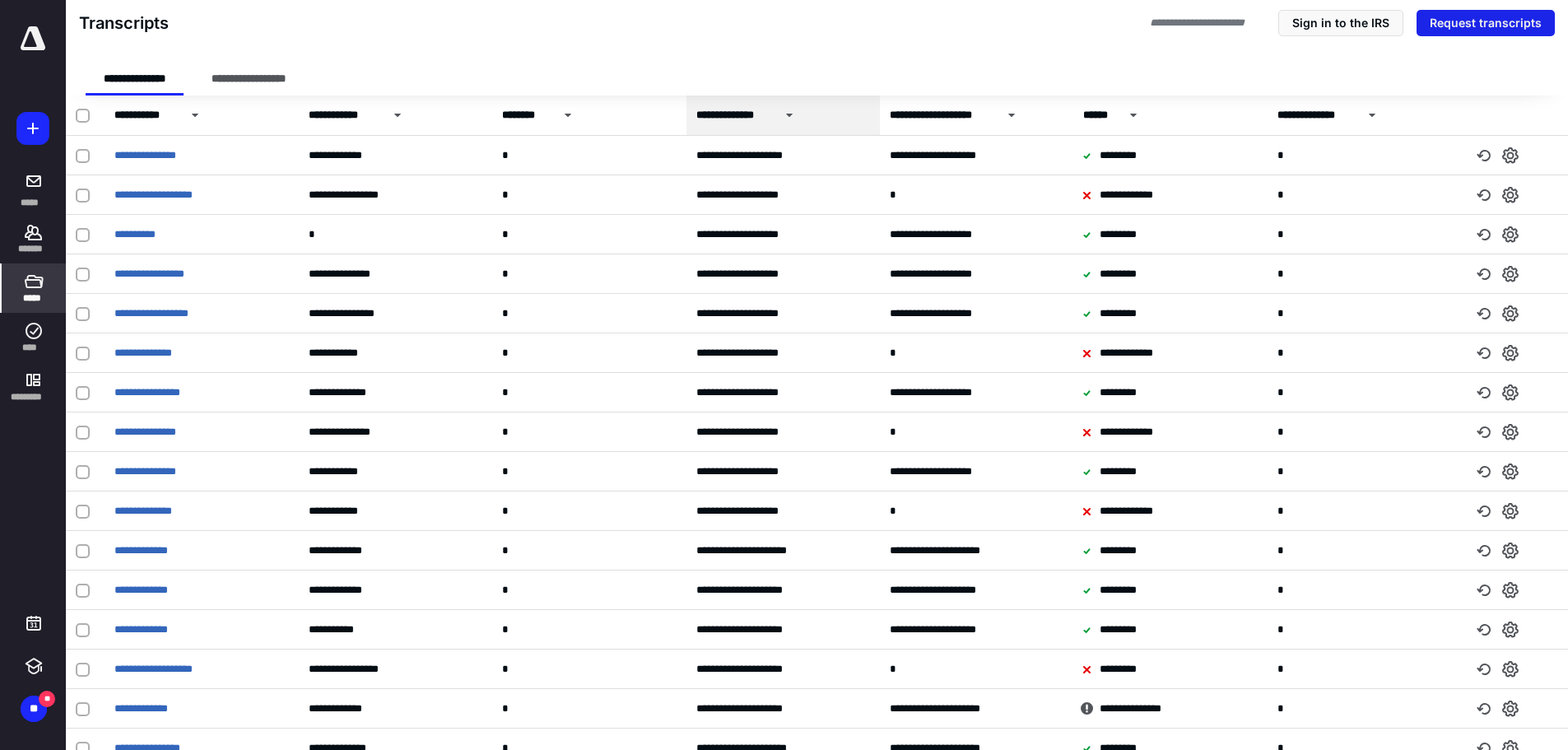 click on "Request transcripts" at bounding box center (1486, 23) 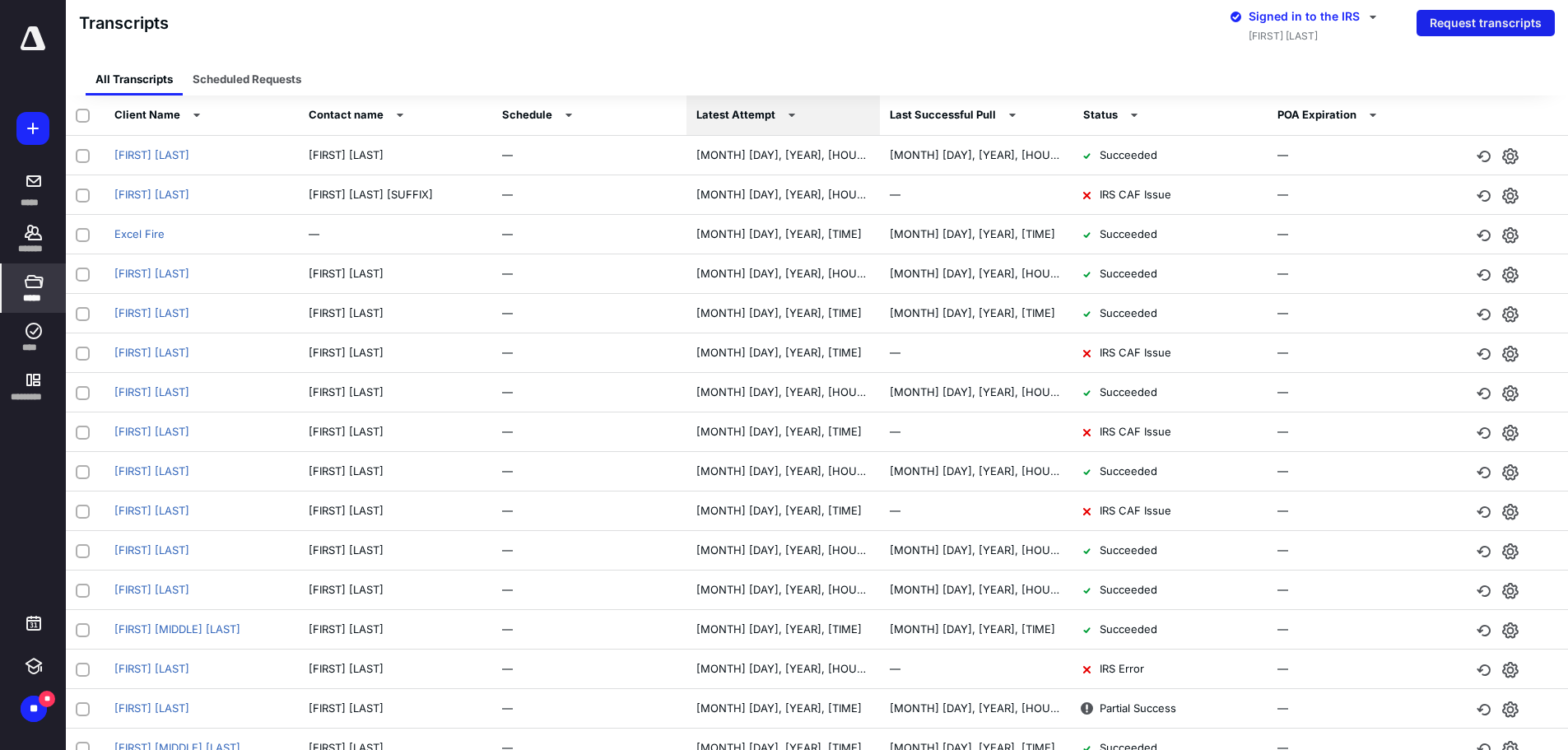 click on "Request transcripts" at bounding box center (1486, 23) 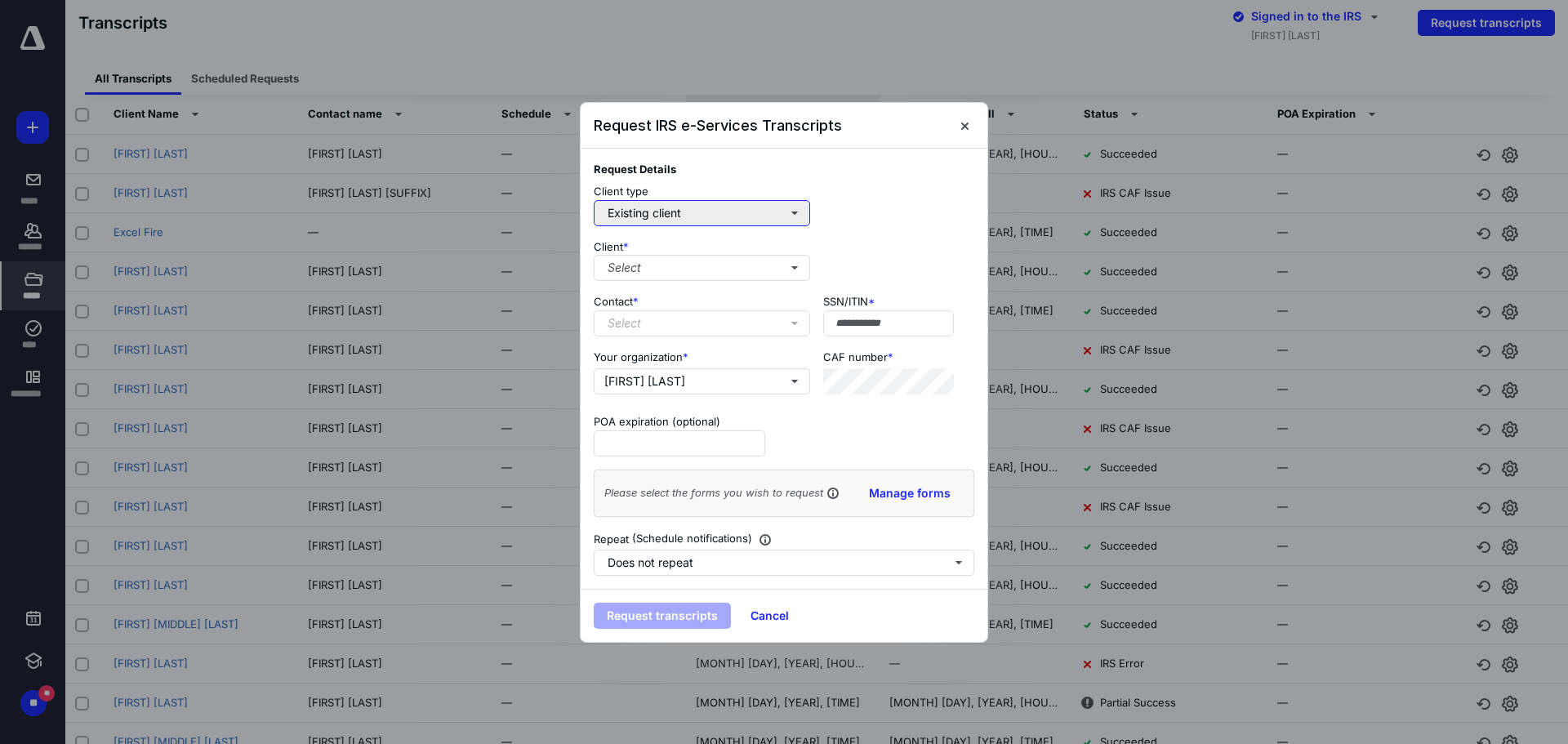 click on "Existing client" at bounding box center (702, 213) 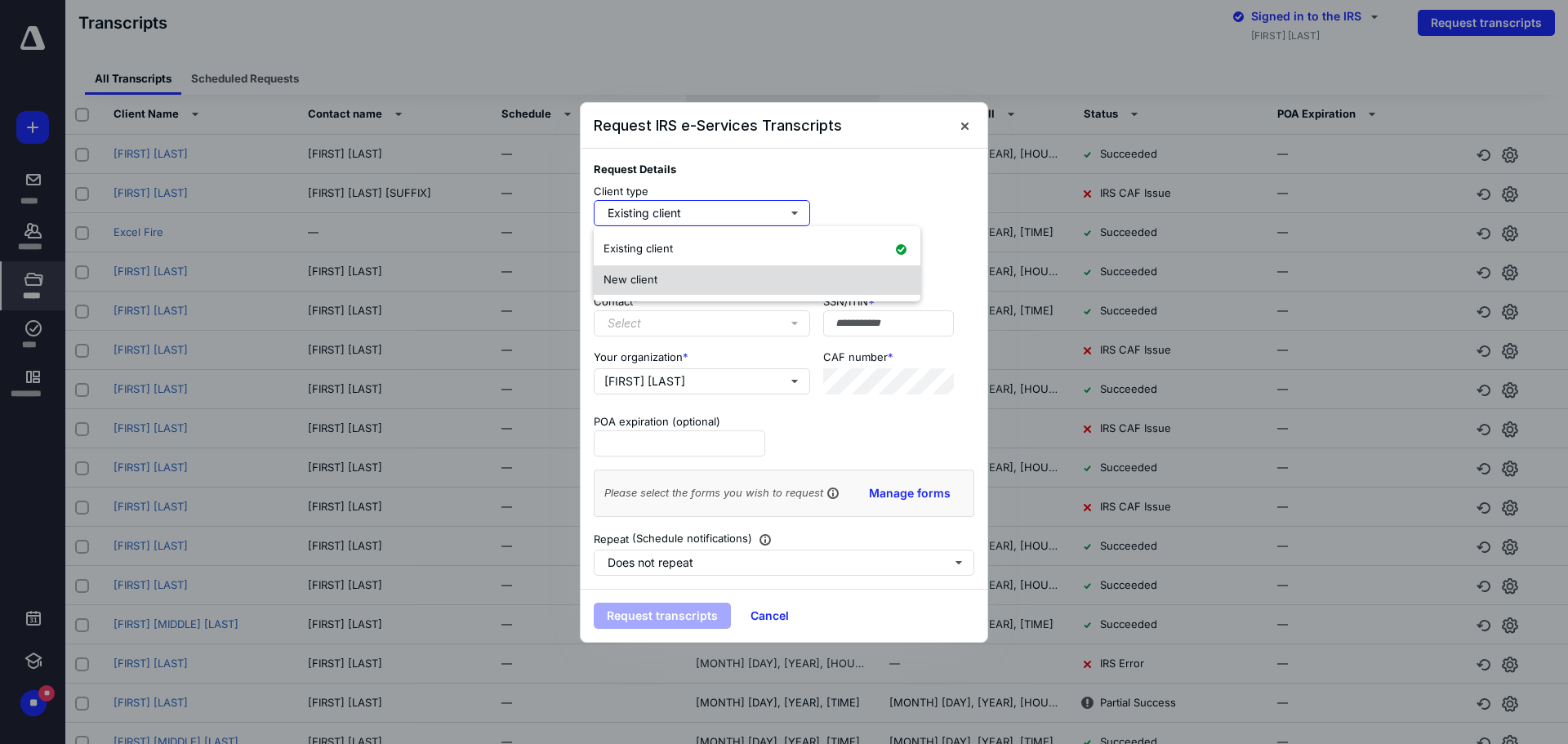 click on "New client" at bounding box center (757, 280) 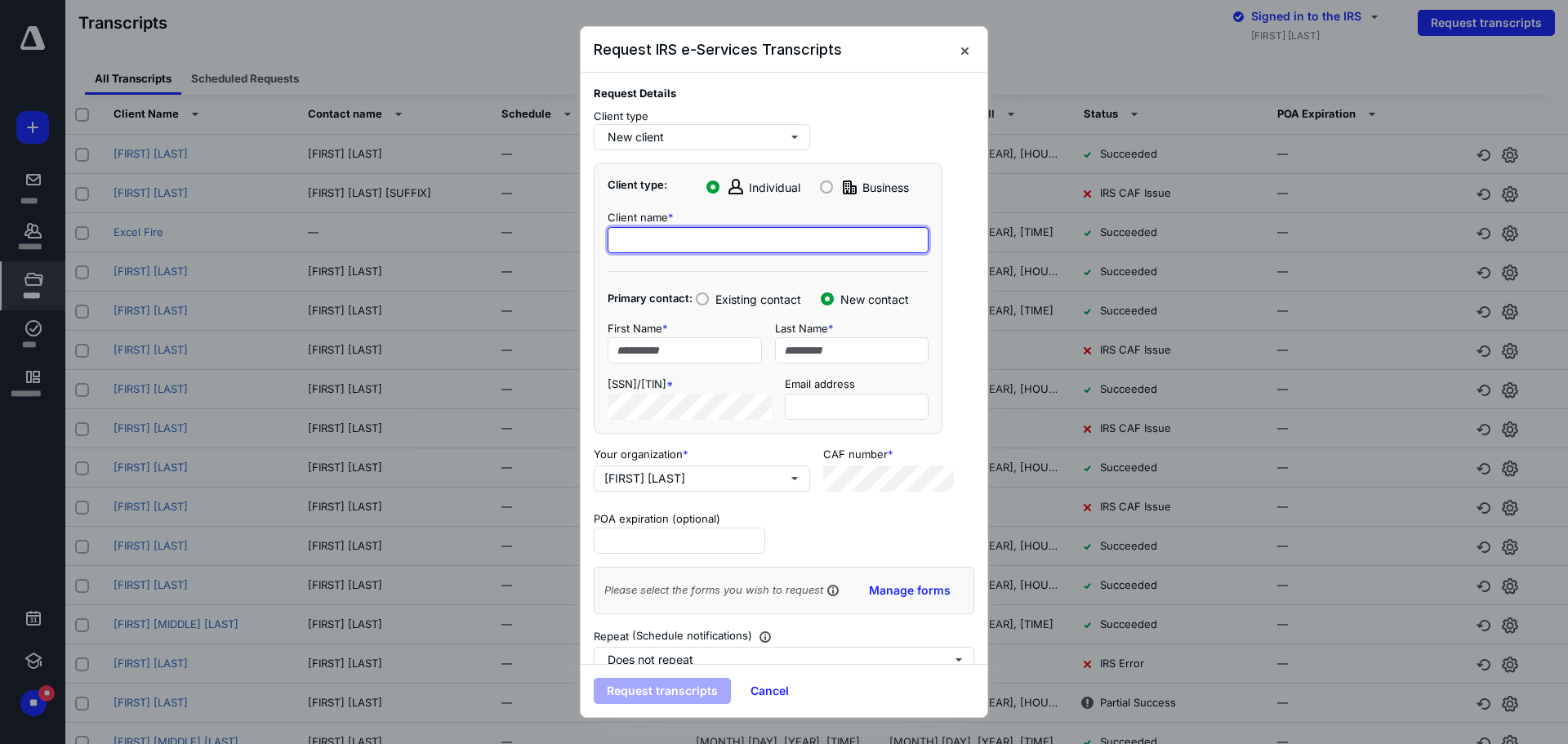 click at bounding box center (768, 240) 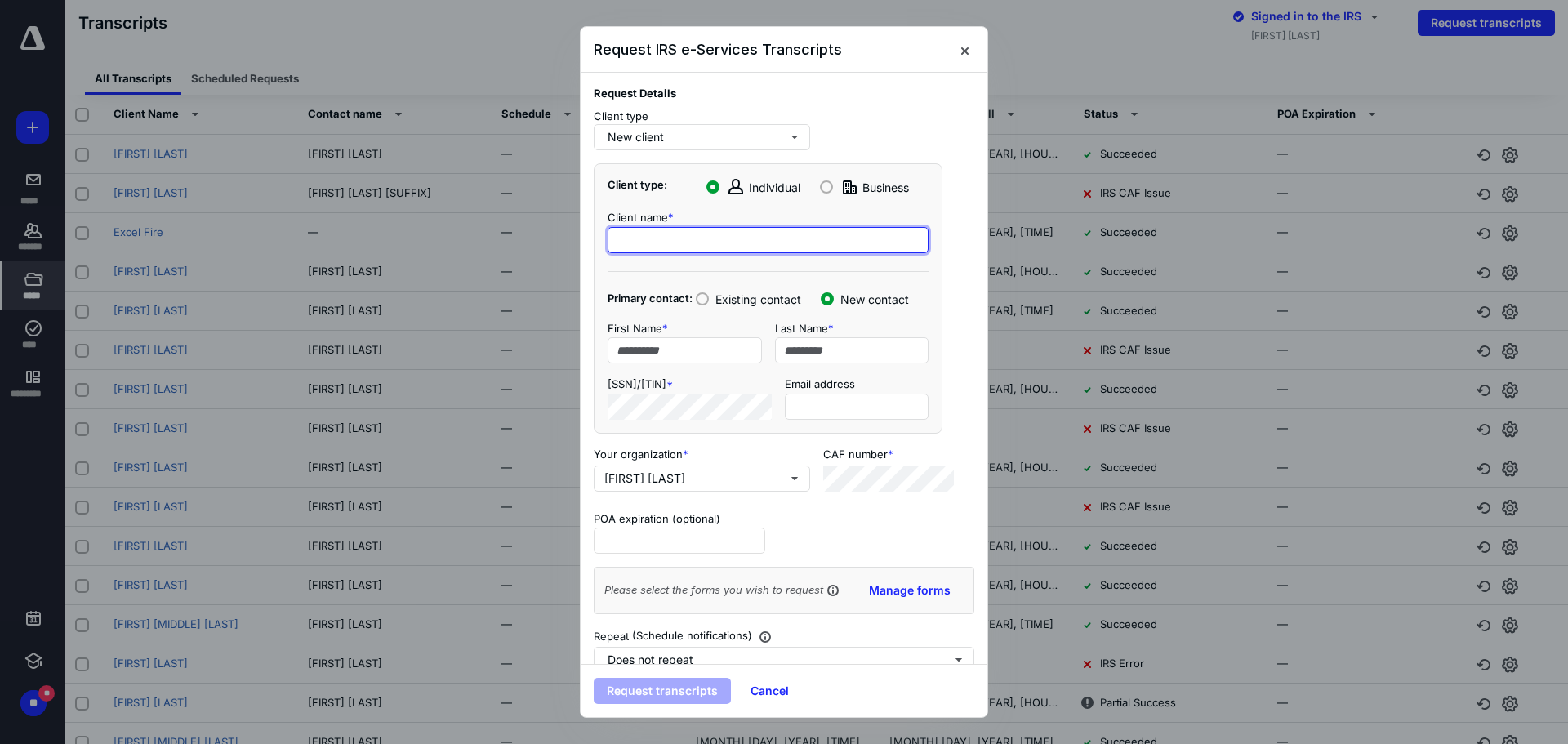 click at bounding box center [768, 240] 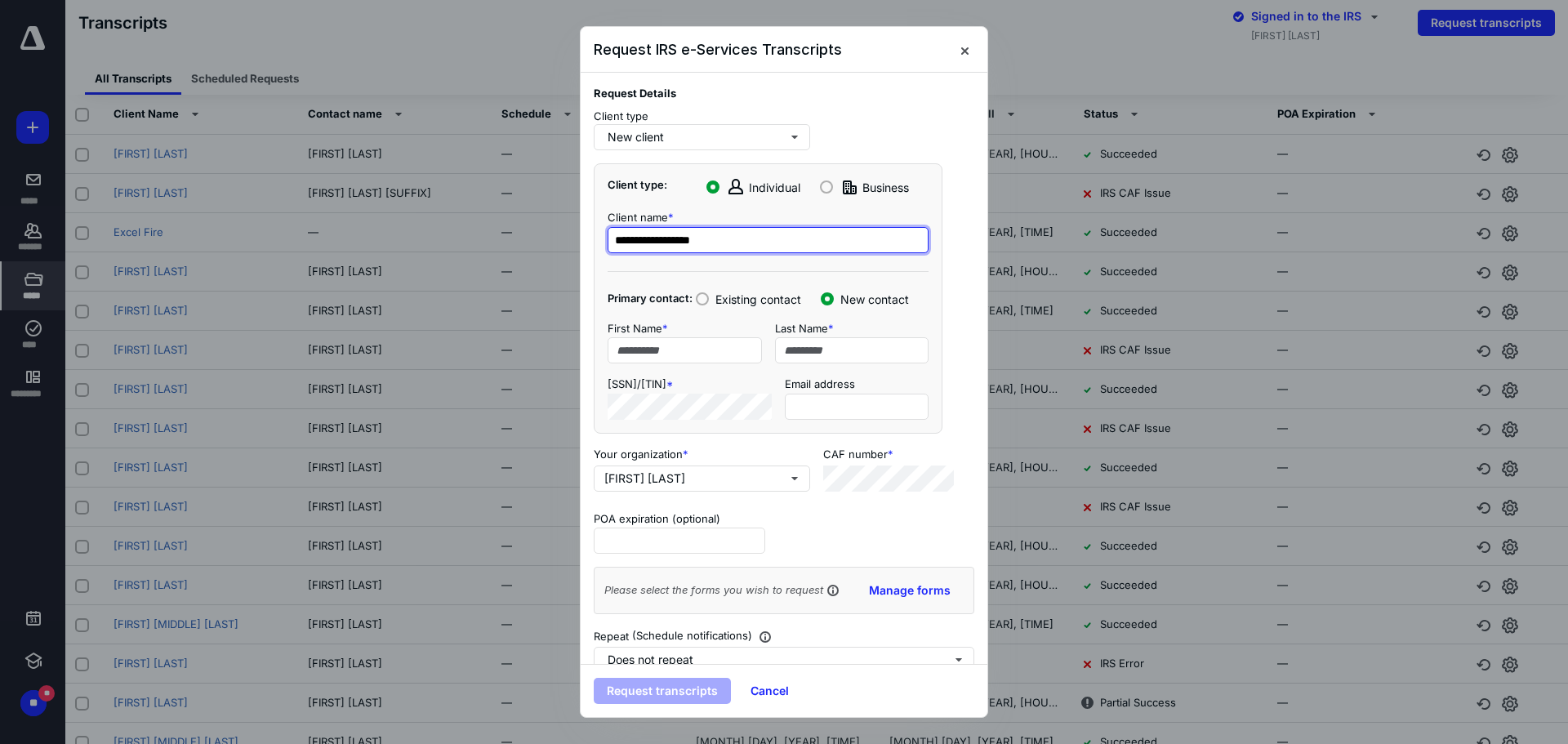 type on "**********" 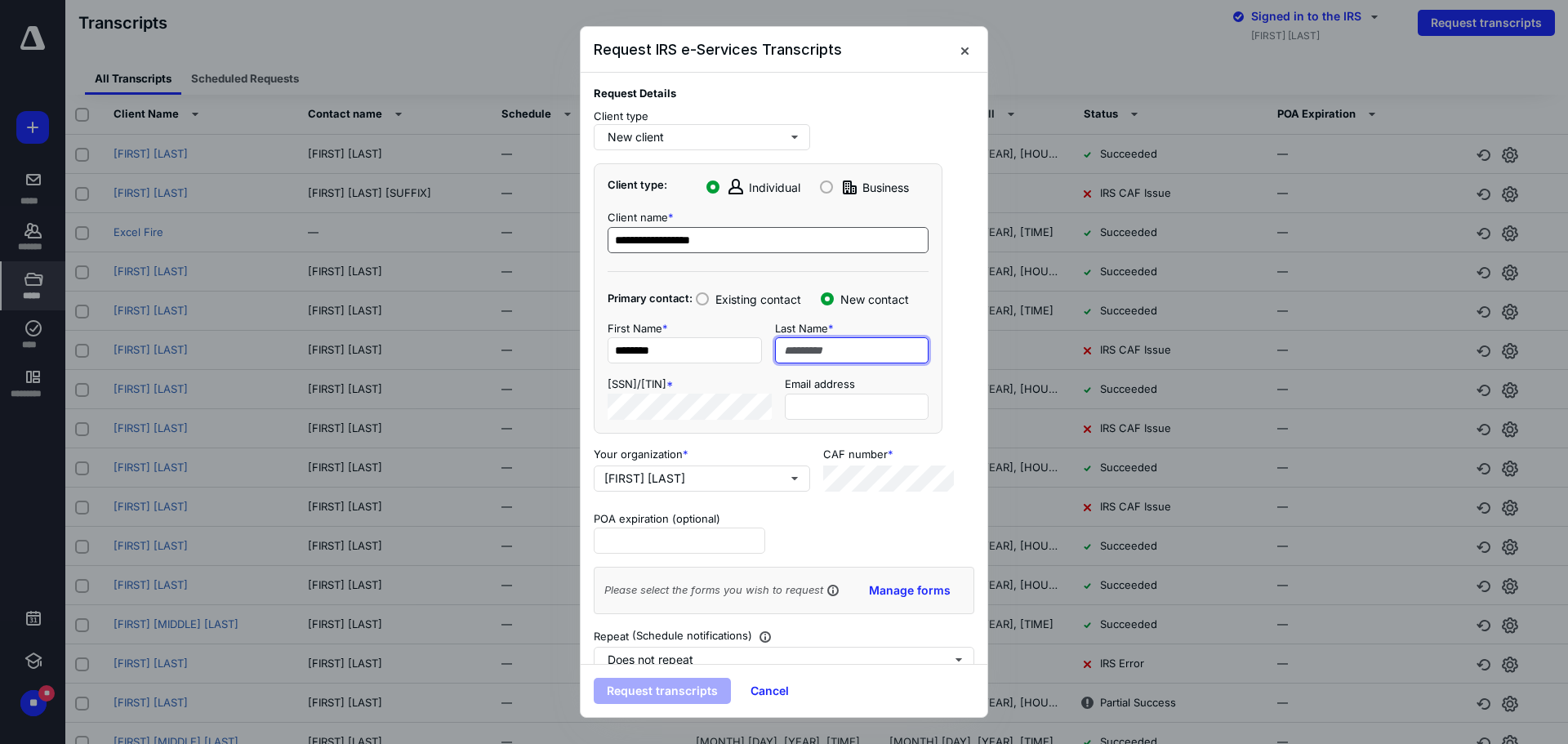 type on "*******" 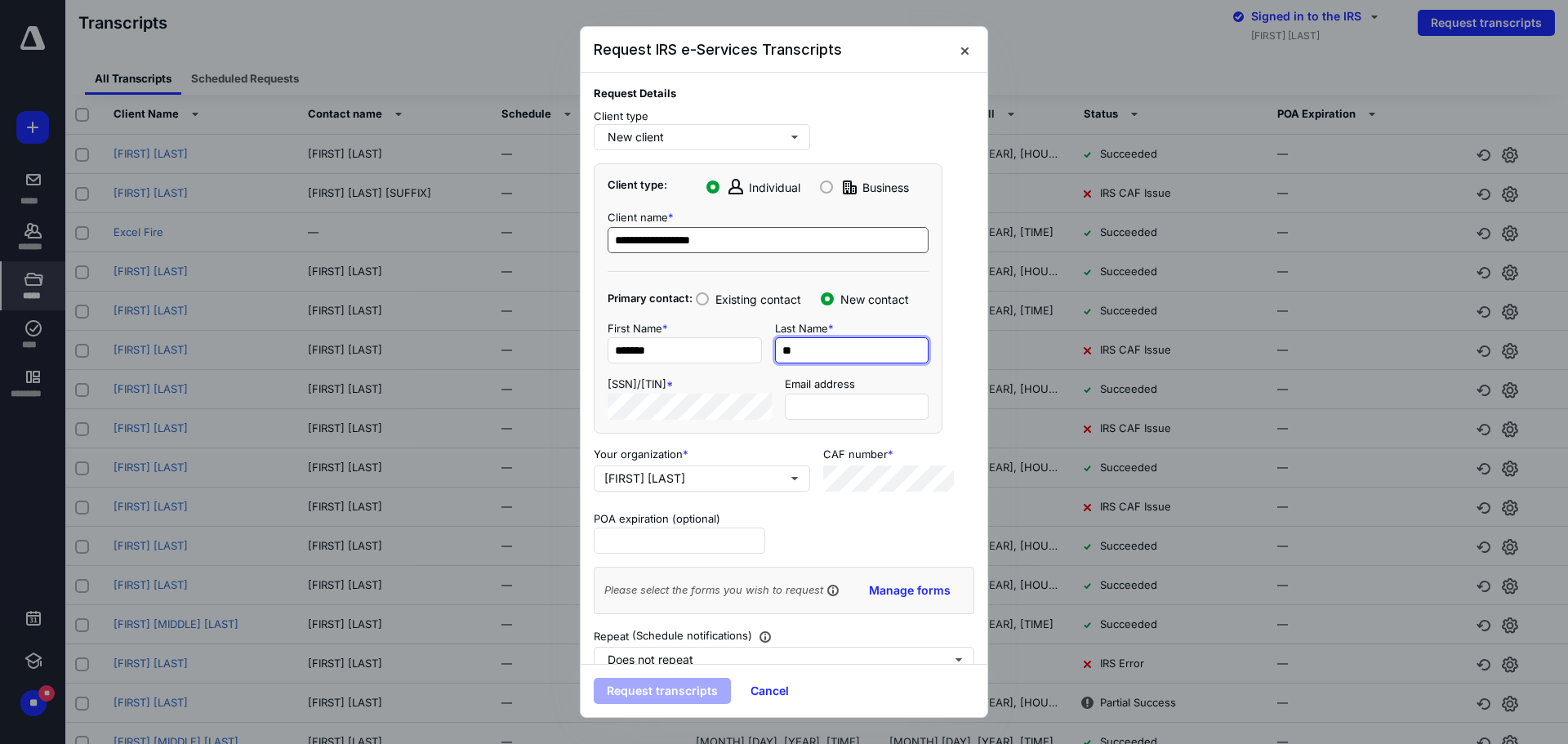type on "*" 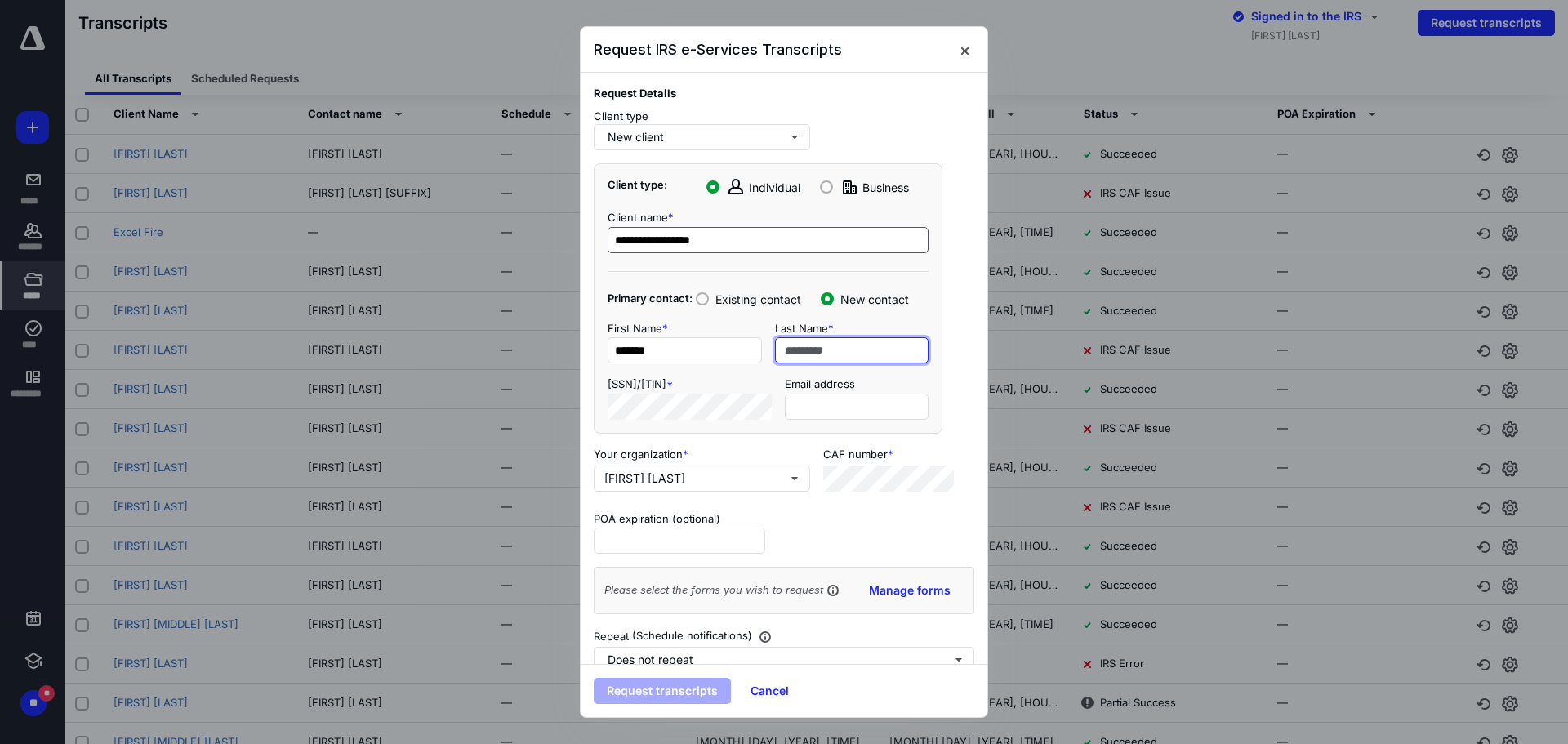 type on "*" 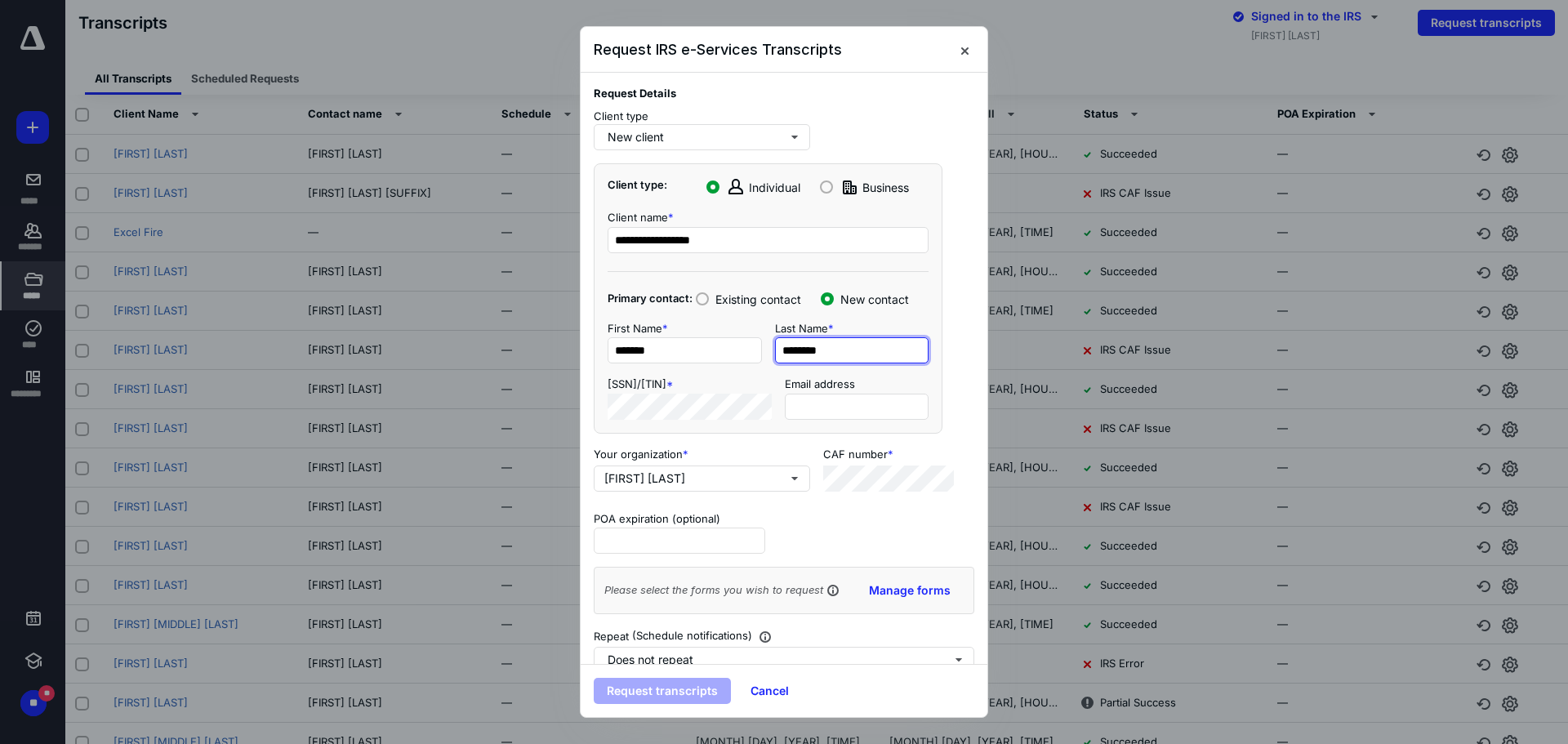 type on "********" 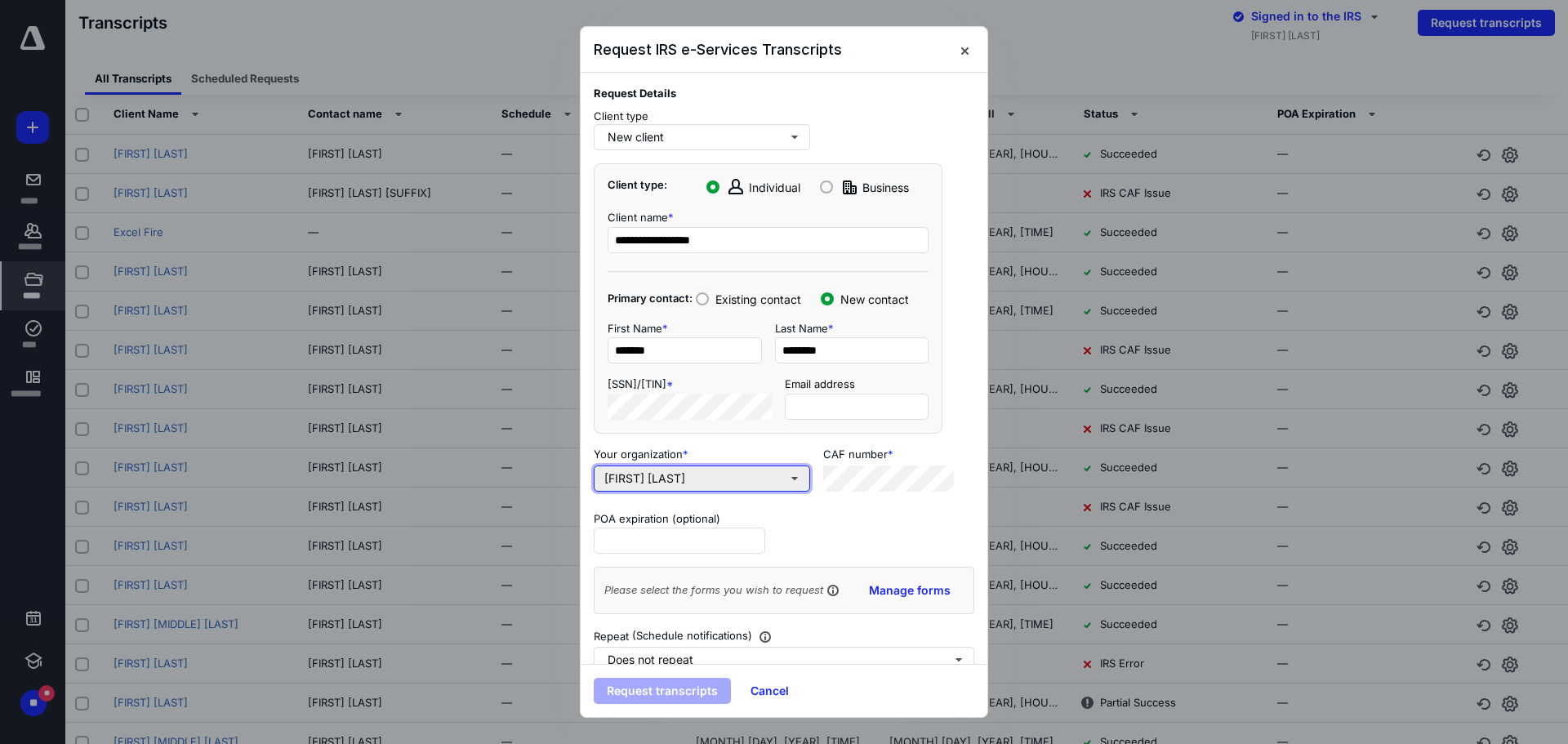 click on "[FIRST] [LAST]" at bounding box center [702, 479] 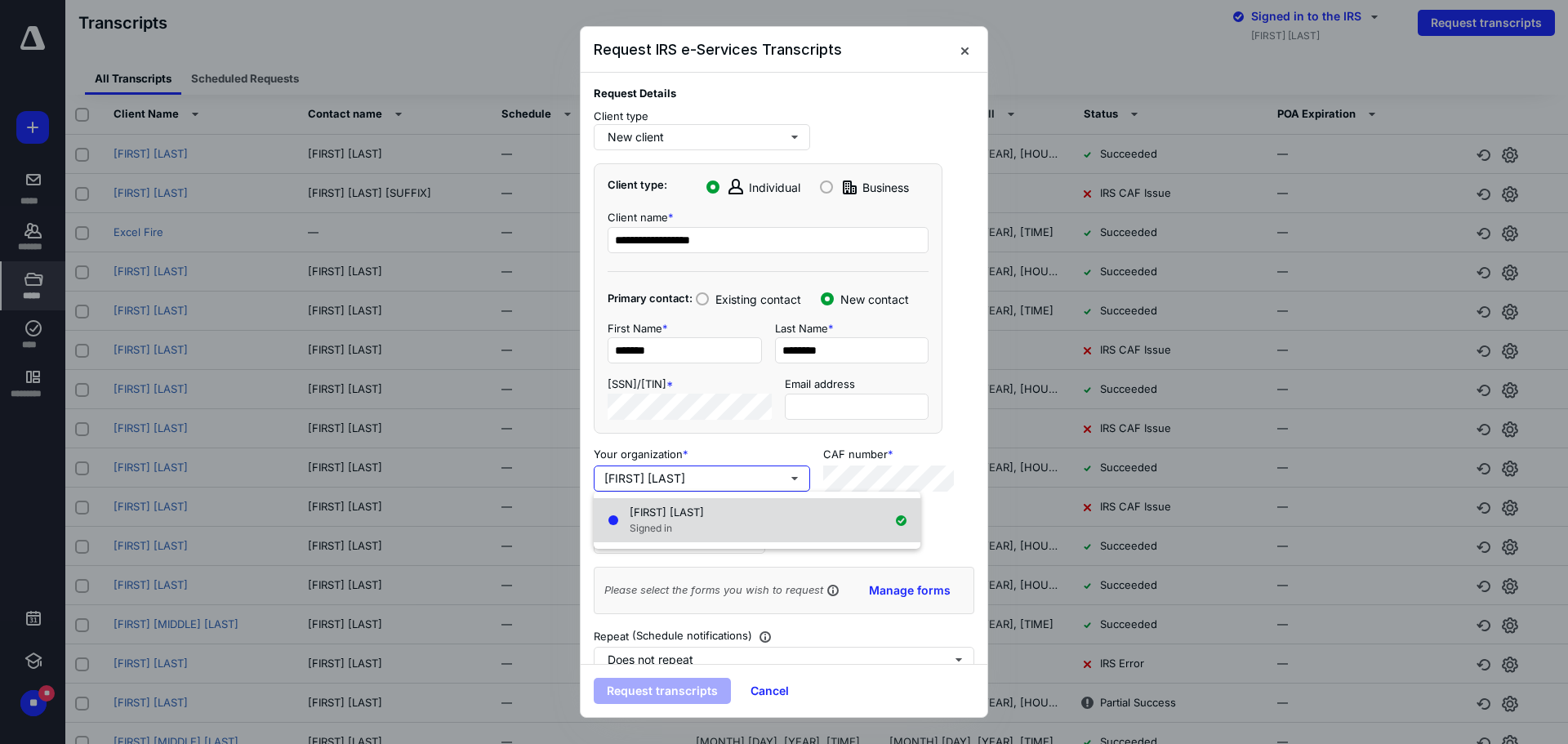 drag, startPoint x: 702, startPoint y: 514, endPoint x: 826, endPoint y: 503, distance: 124.4869 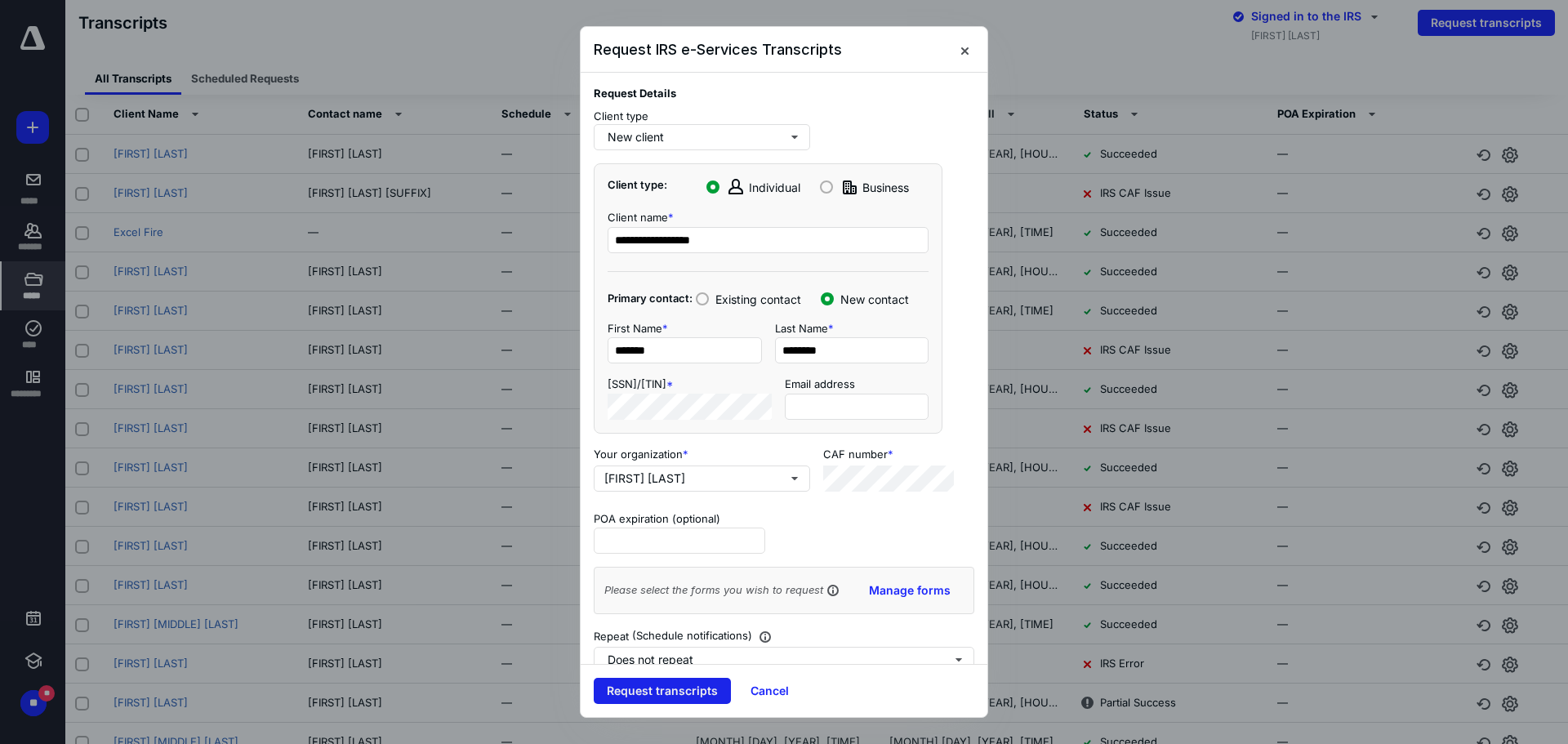 click on "Request transcripts" at bounding box center (662, 691) 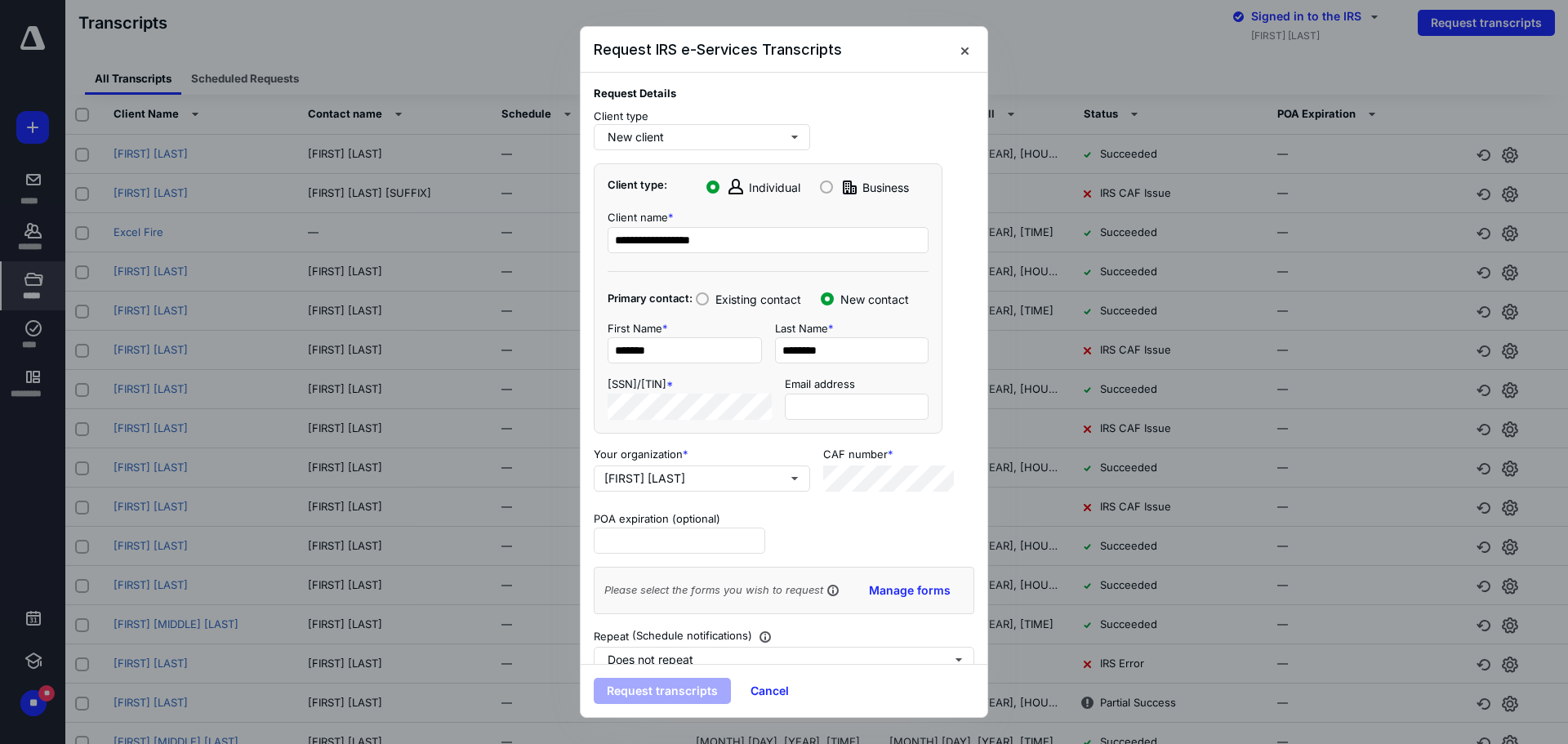 type 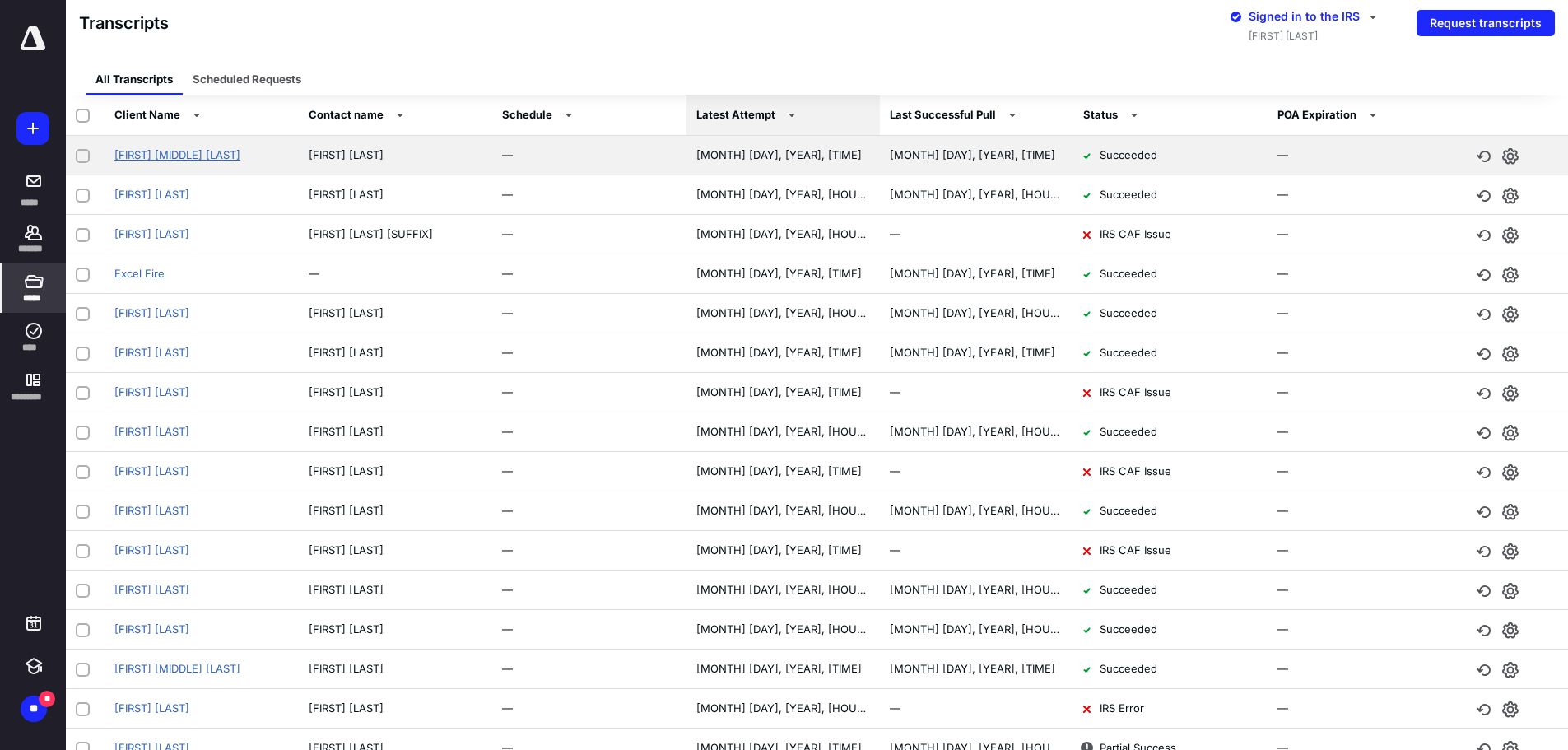 click on "[FIRST] [MIDDLE] [LAST]" at bounding box center [177, 155] 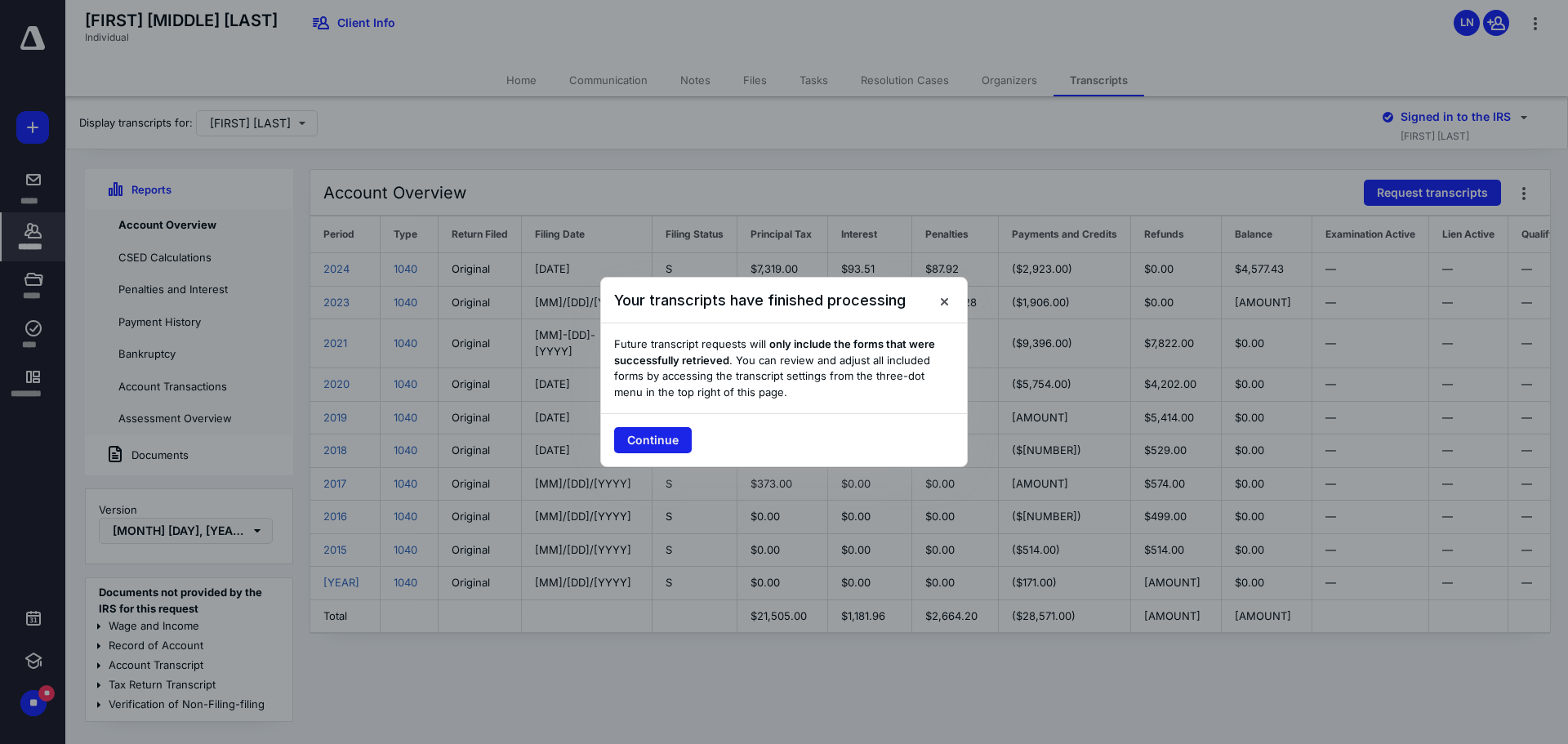 drag, startPoint x: 666, startPoint y: 430, endPoint x: 822, endPoint y: 386, distance: 162.0864 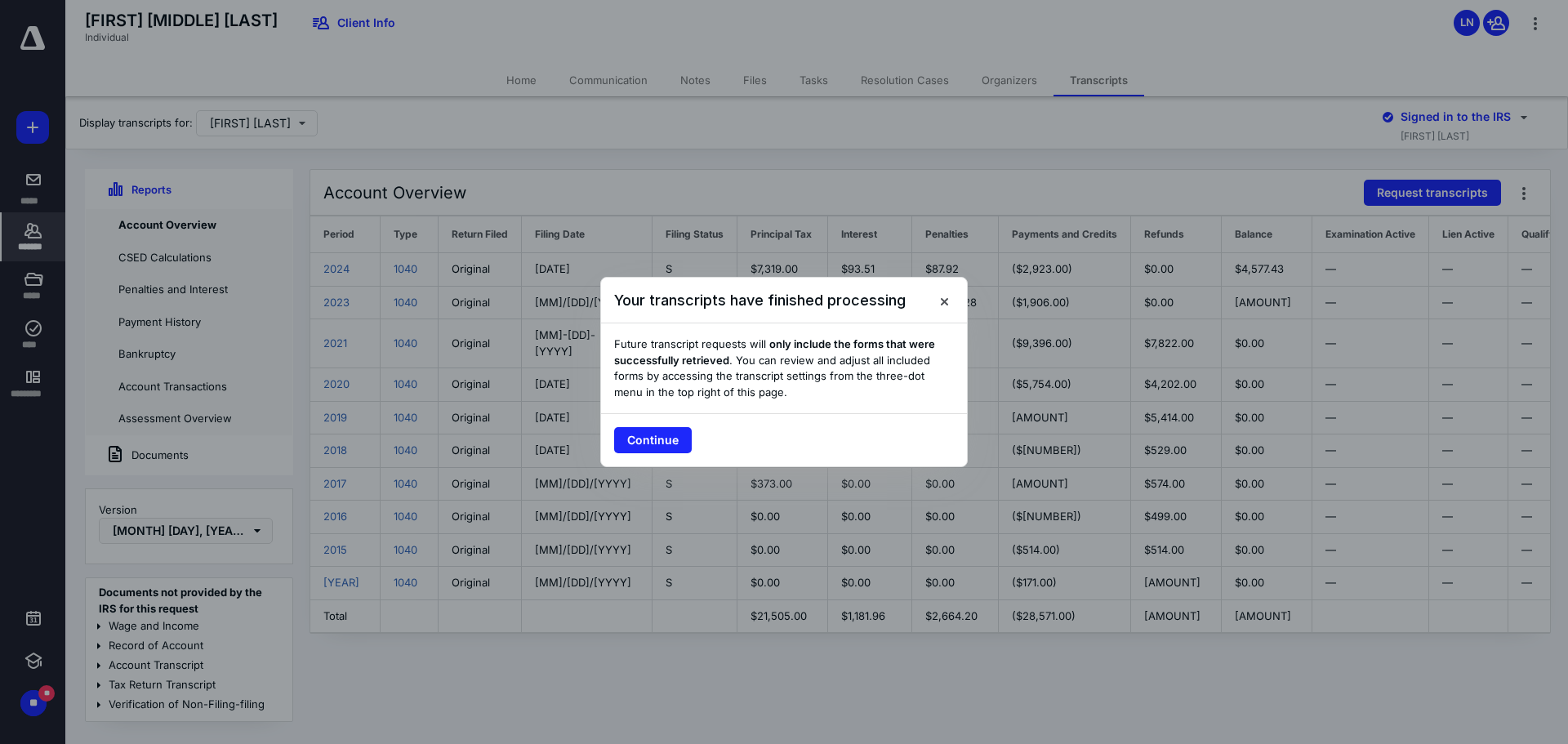click on "Continue" at bounding box center [653, 440] 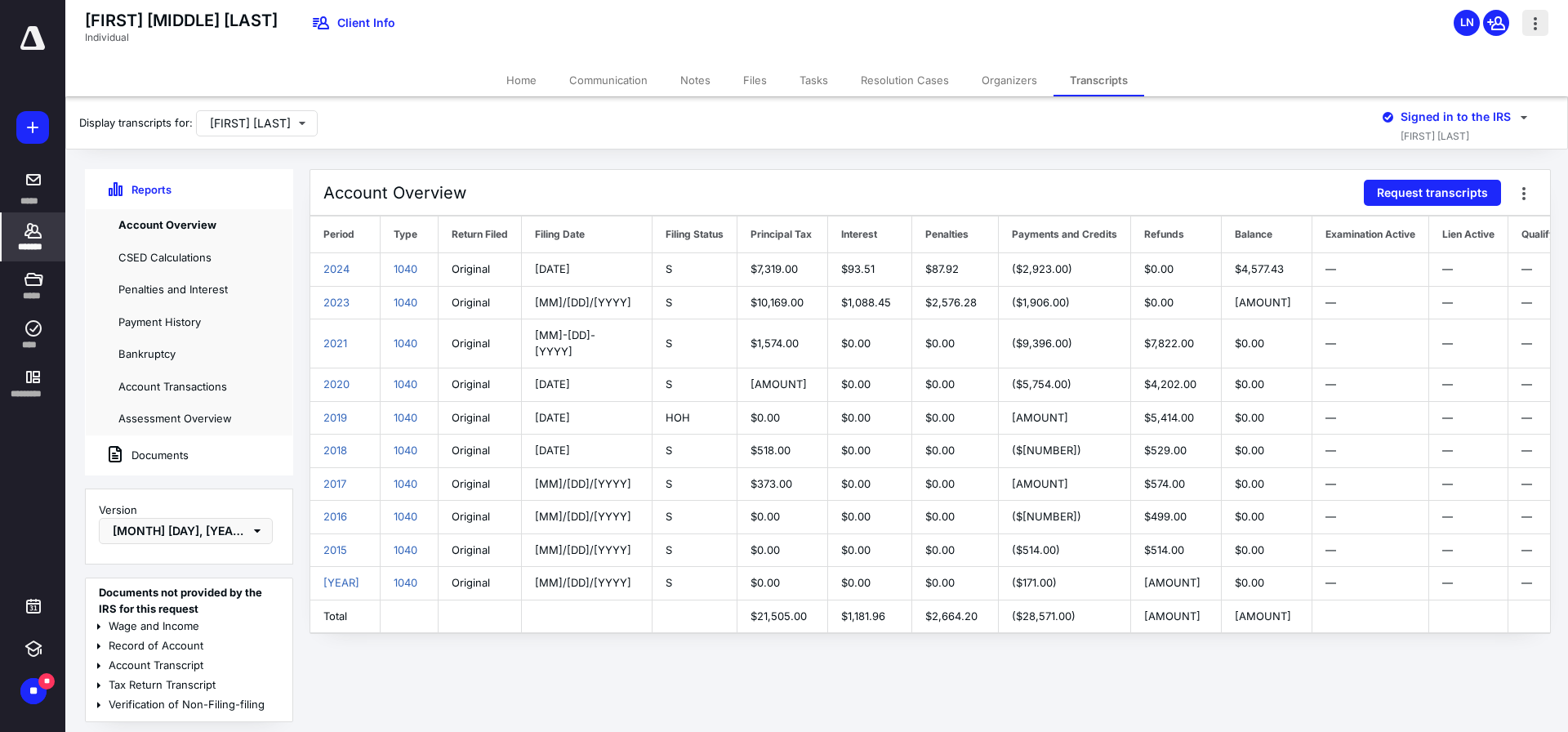 click at bounding box center (1535, 23) 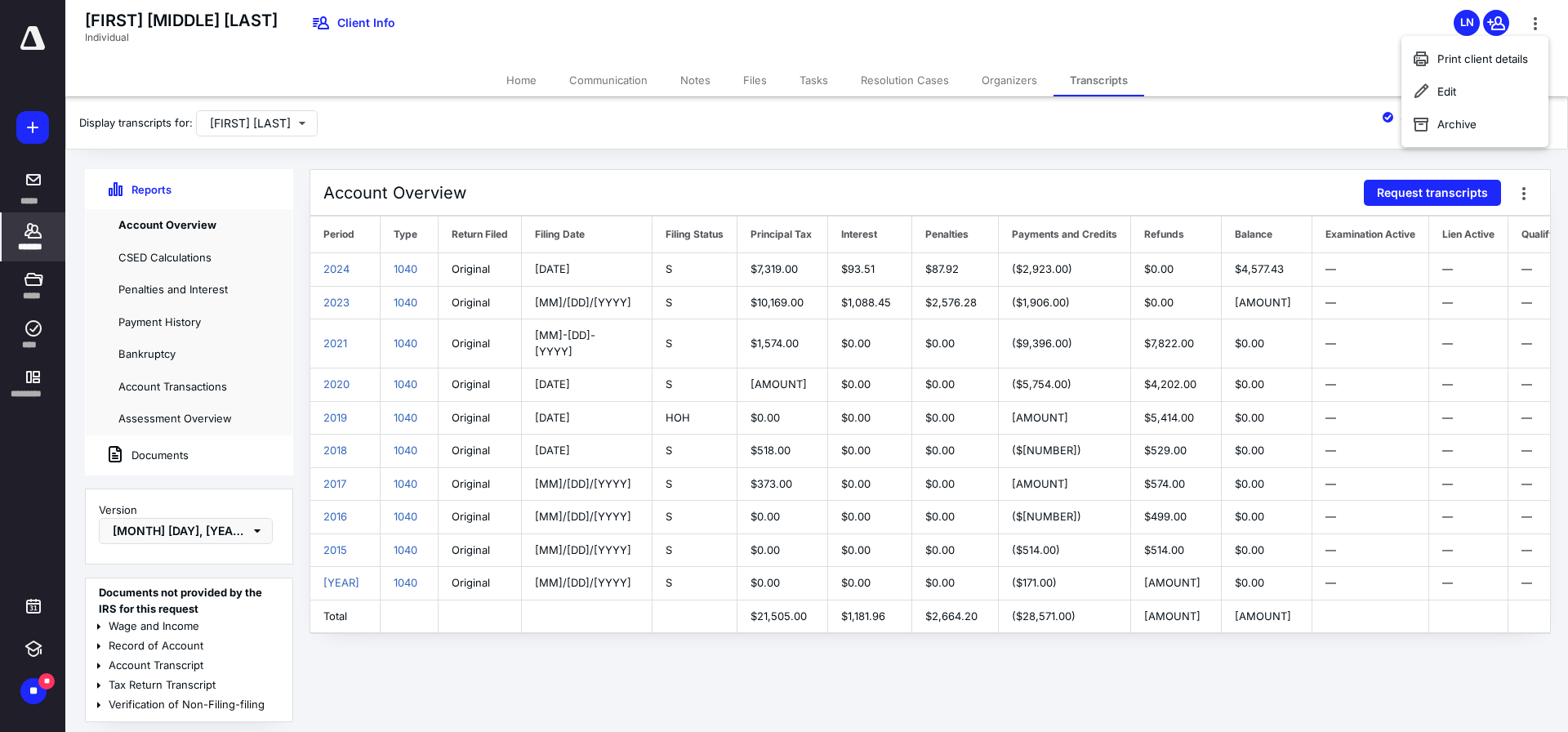 click on "Account Overview Request transcripts" at bounding box center (930, 193) 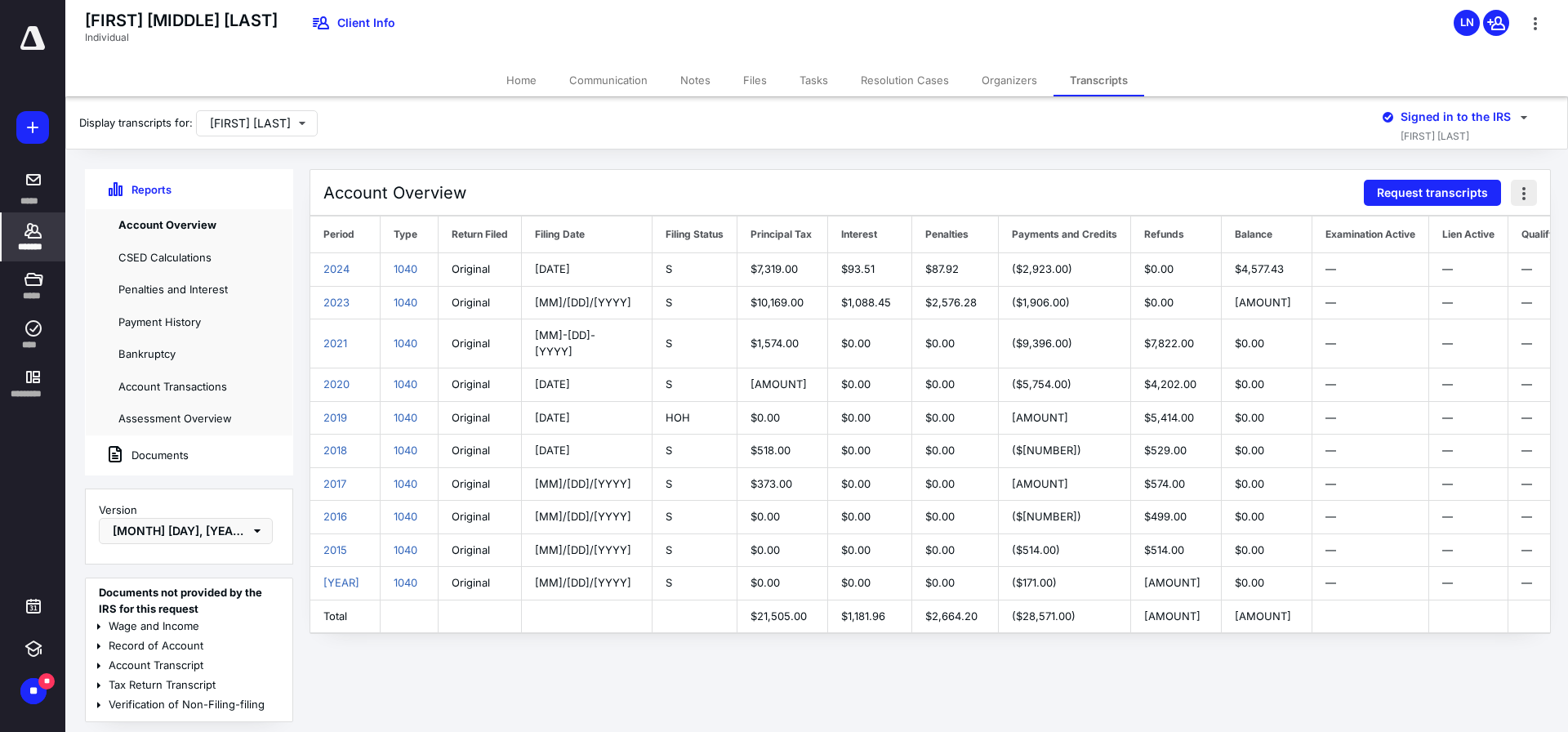 click at bounding box center (1524, 193) 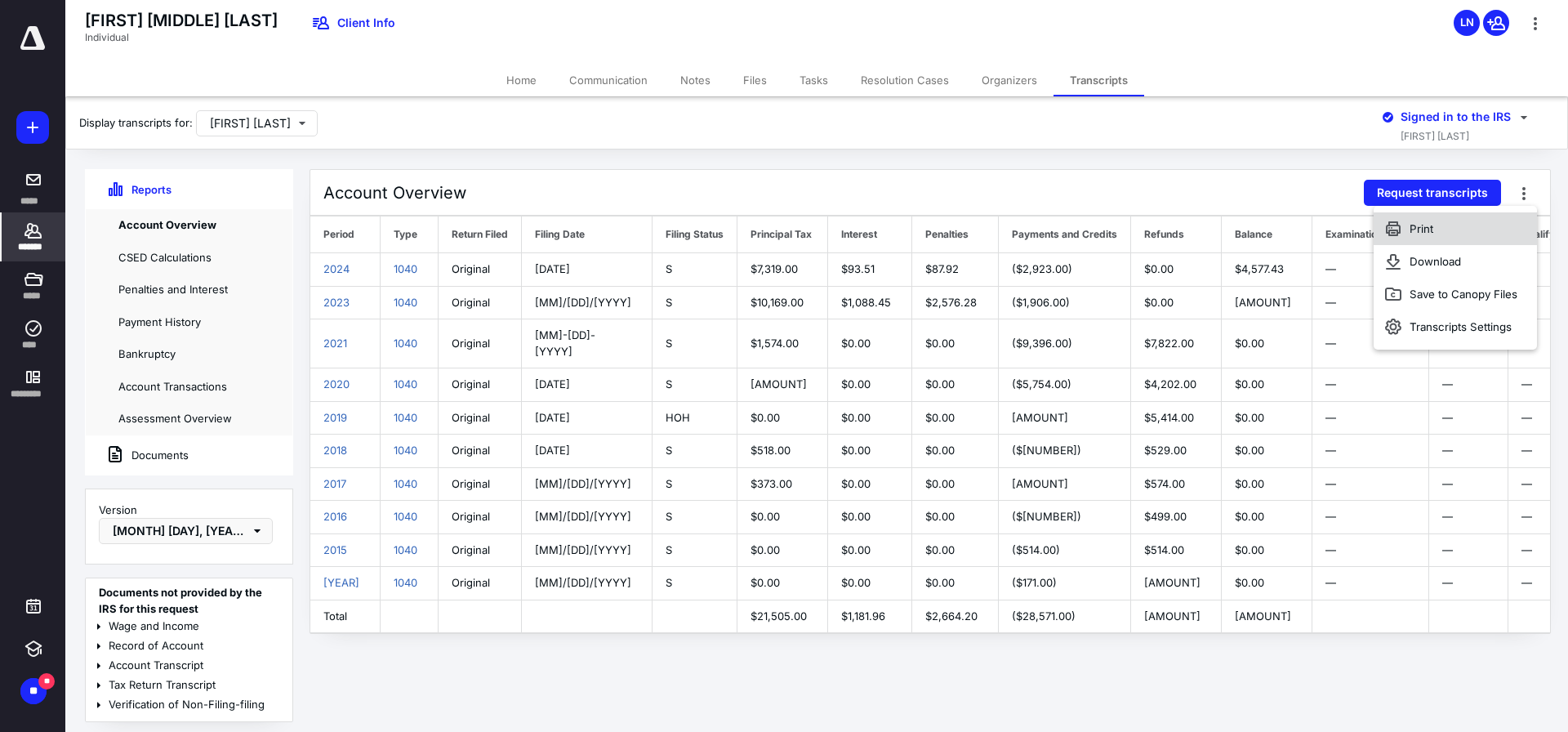 click on "Print" at bounding box center [1455, 229] 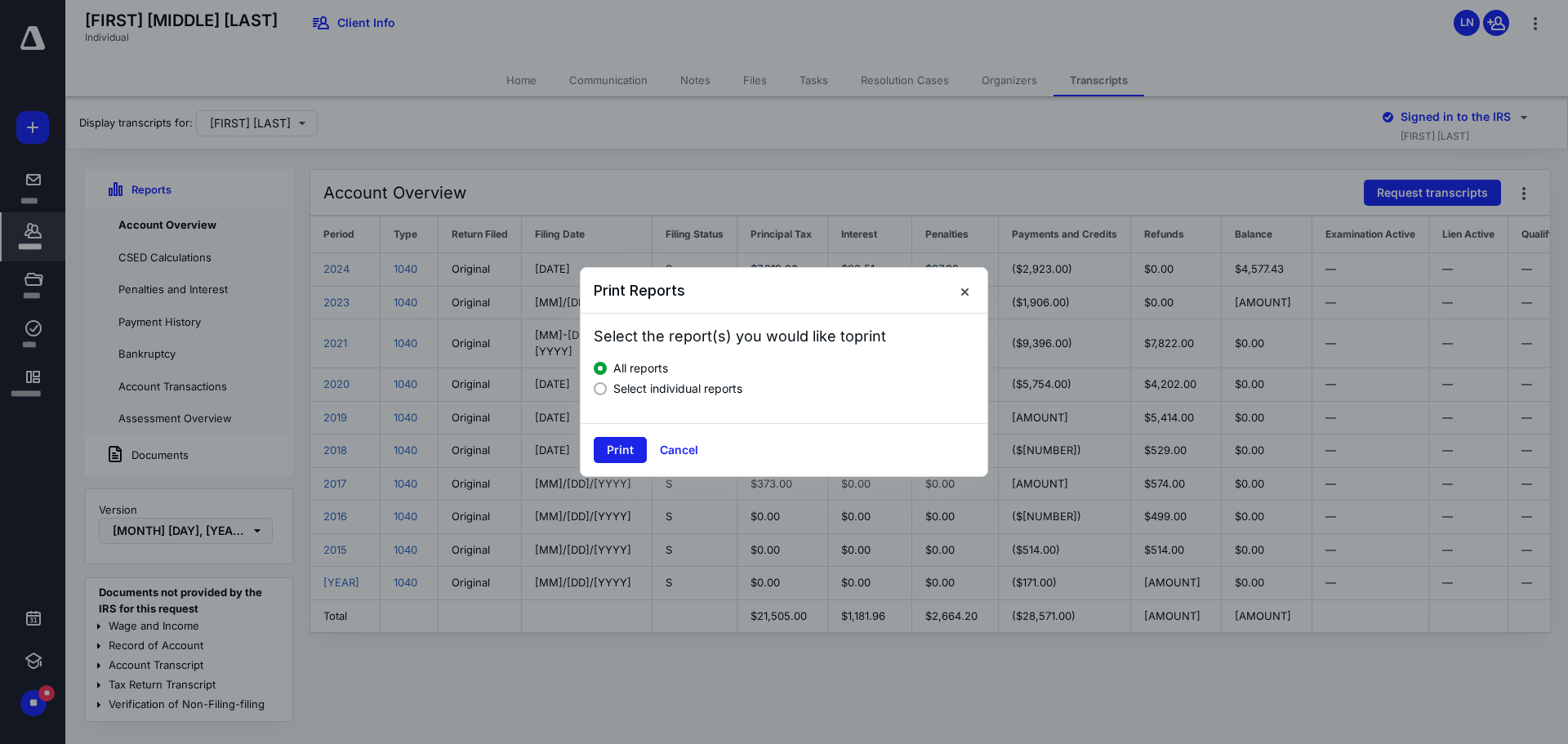 click on "Print" at bounding box center [620, 450] 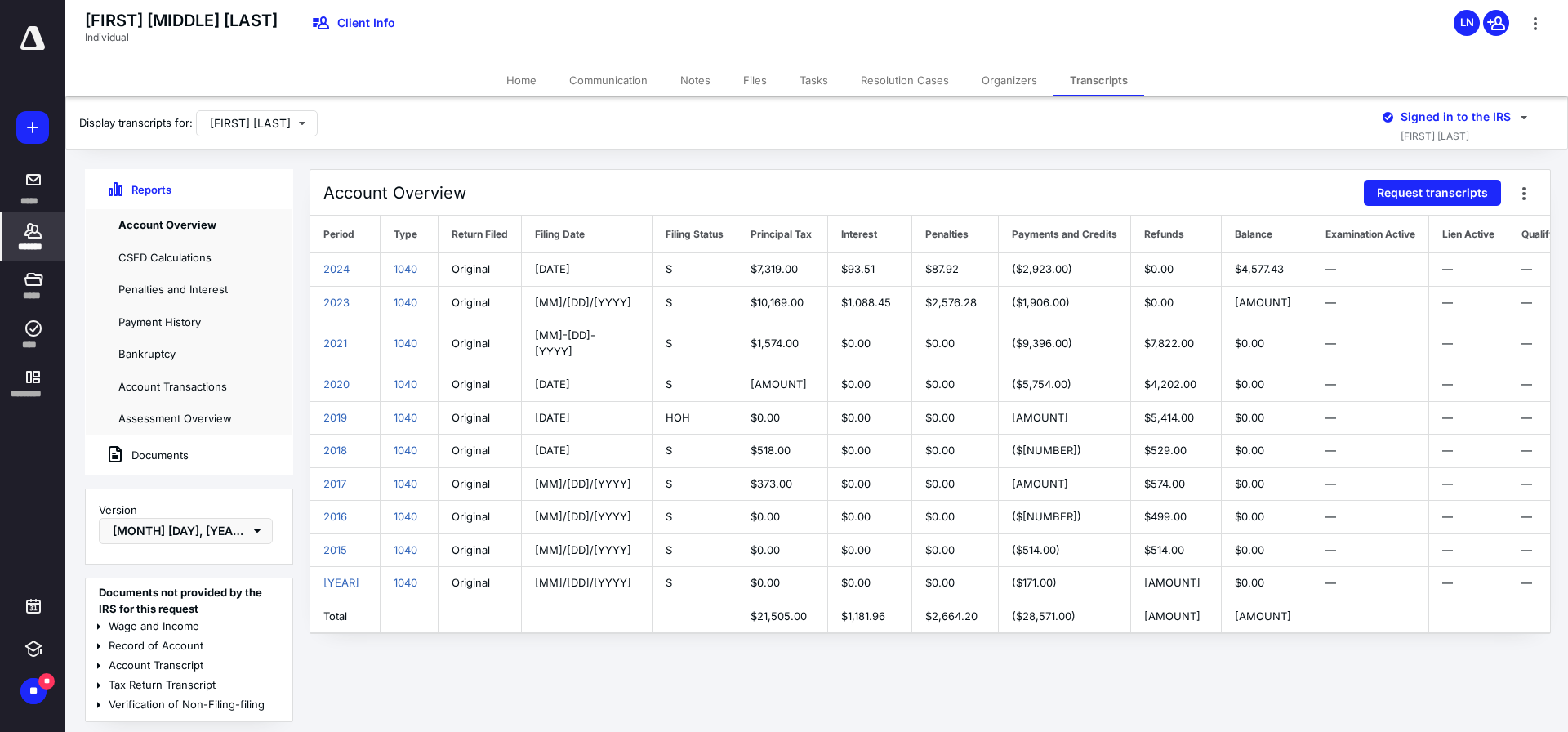 click on "2024" at bounding box center [336, 269] 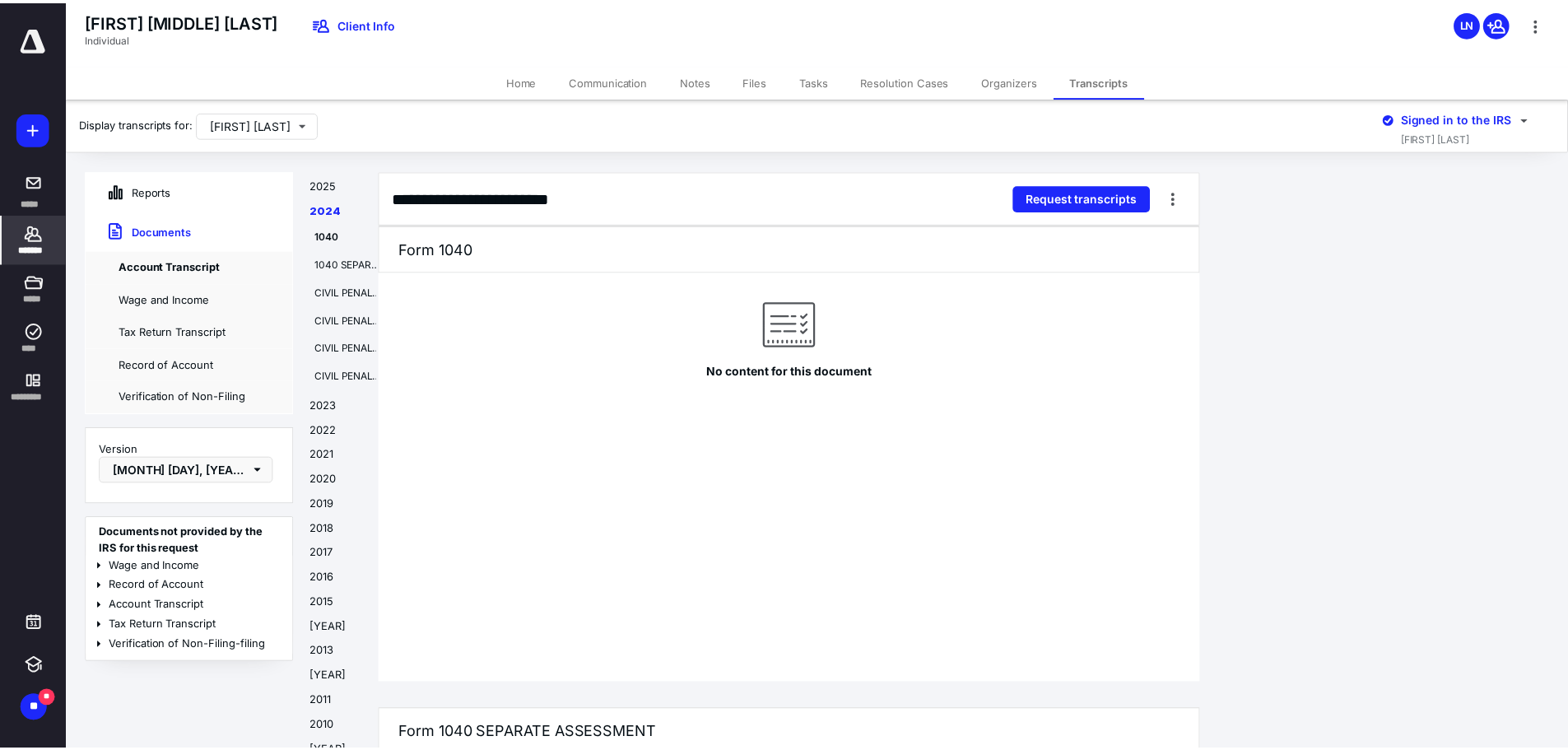 scroll, scrollTop: 2398, scrollLeft: 0, axis: vertical 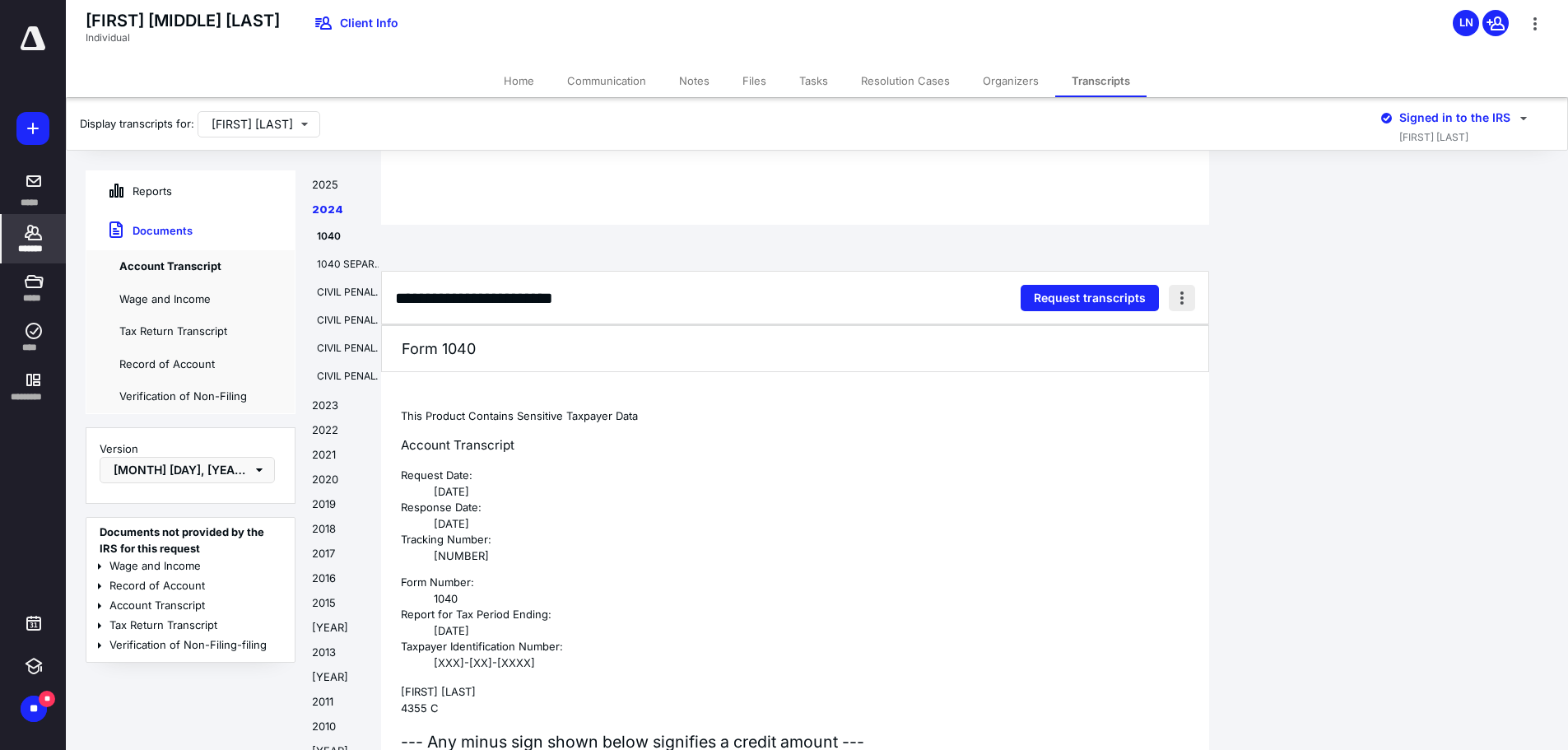 click at bounding box center [1182, 298] 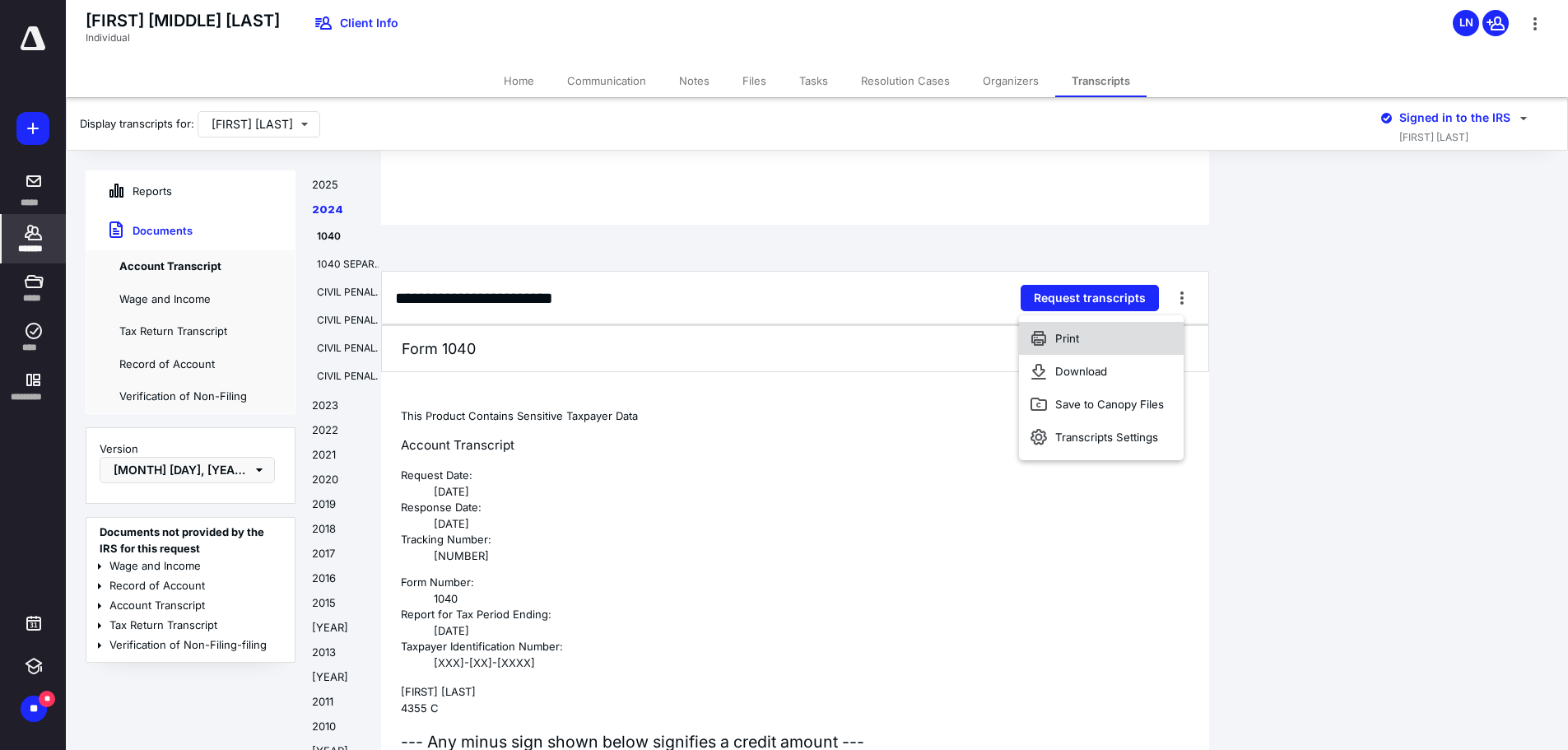 click on "Print" at bounding box center (1101, 338) 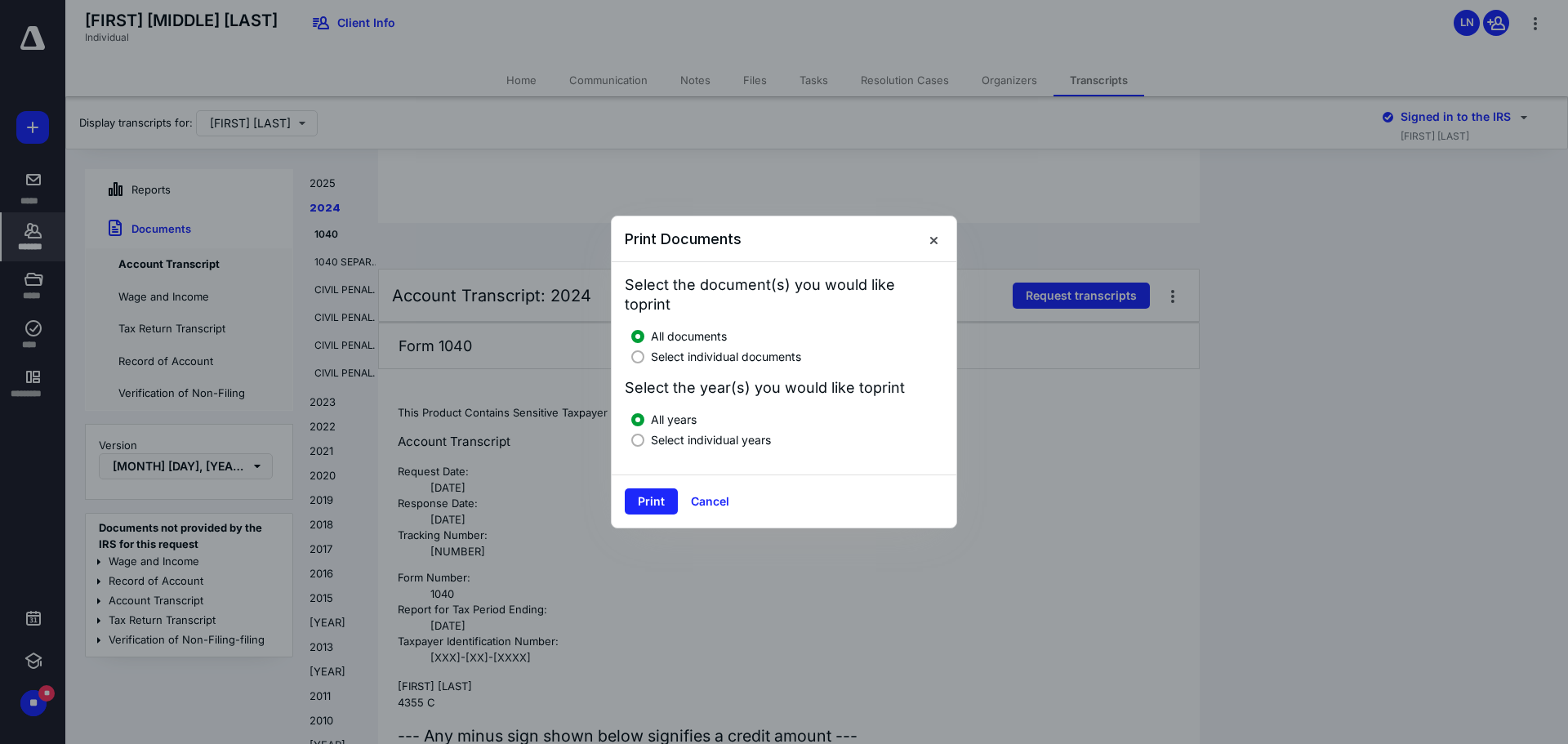 click at bounding box center (638, 357) 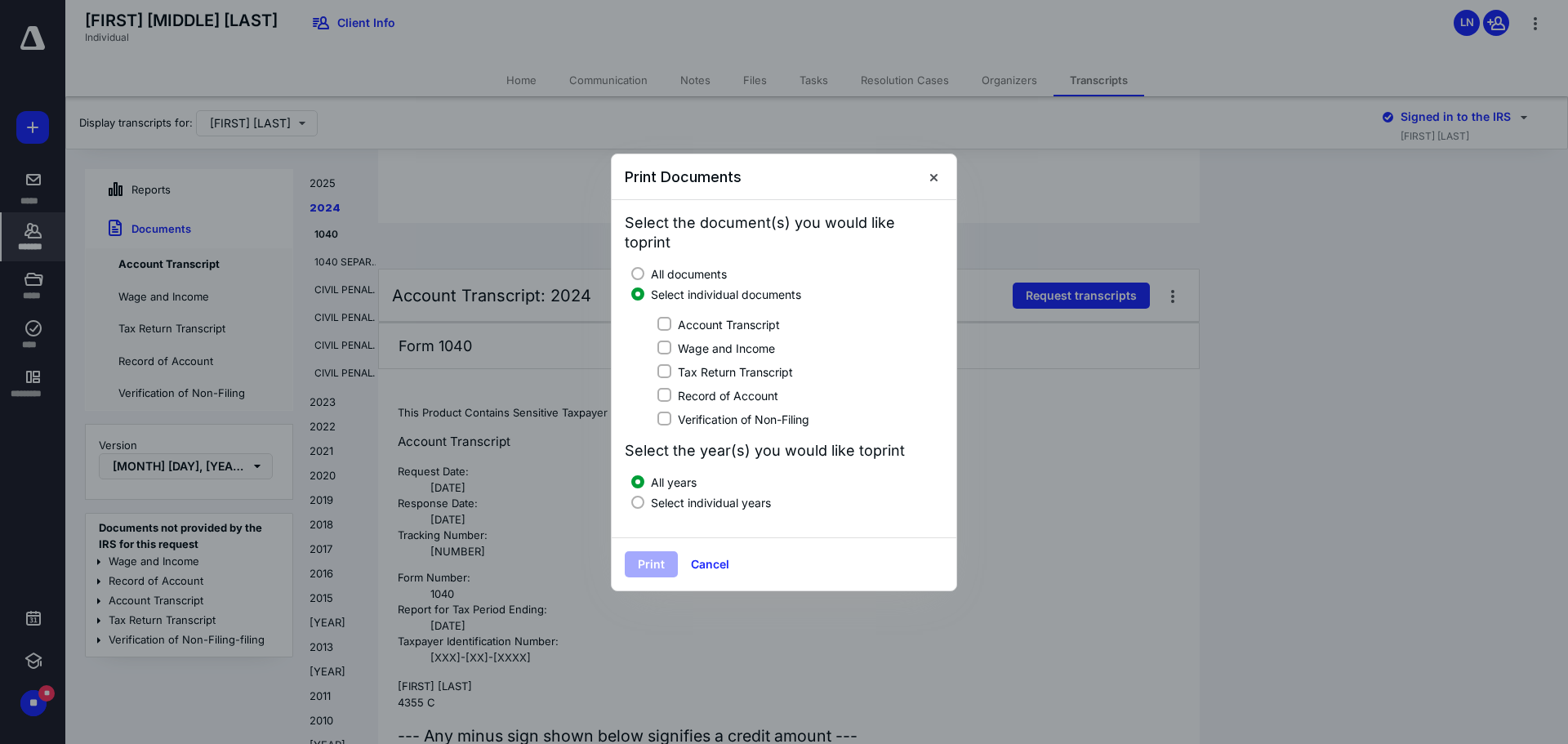 click on "Wage and Income" at bounding box center [664, 348] 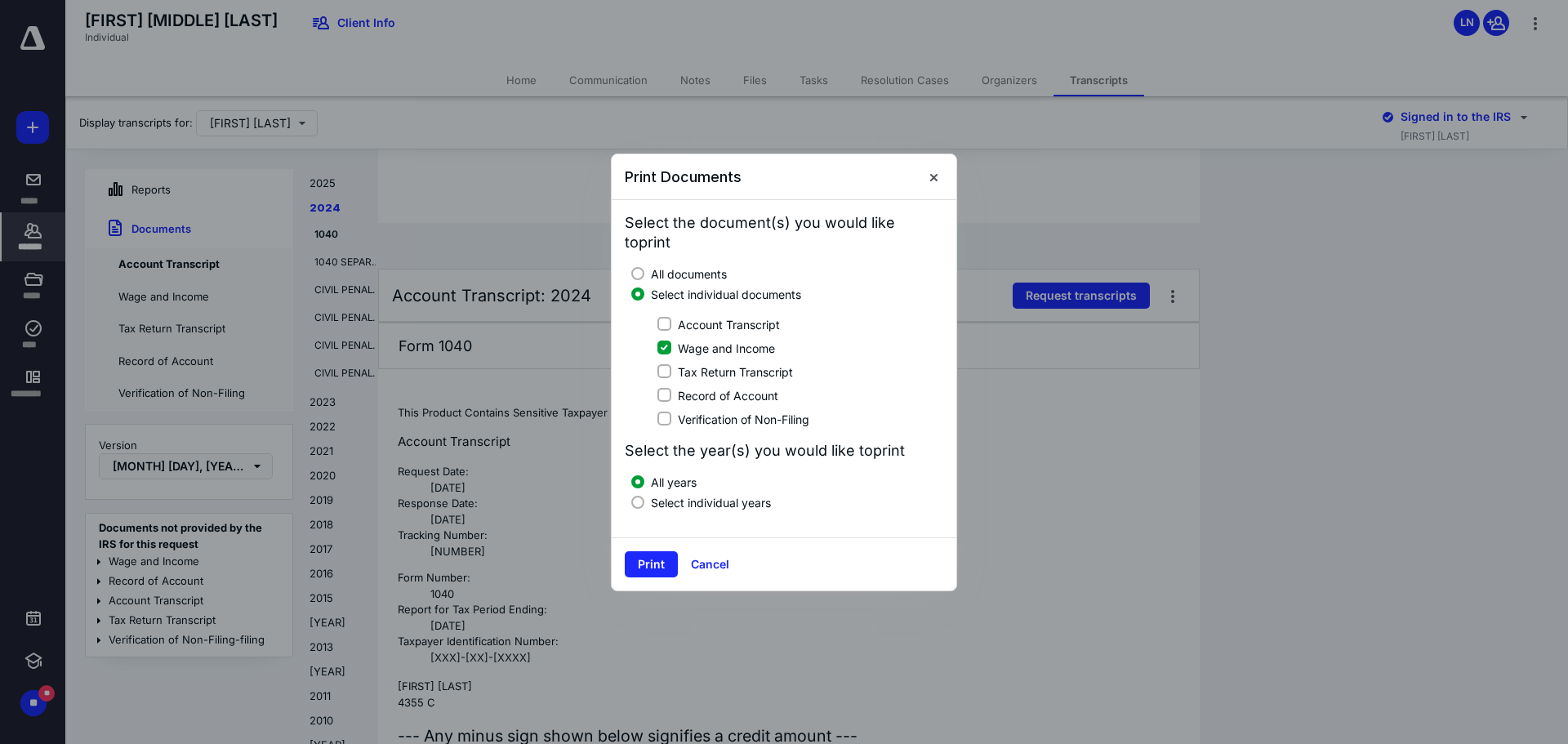 click on "Tax Return Transcript" at bounding box center [664, 372] 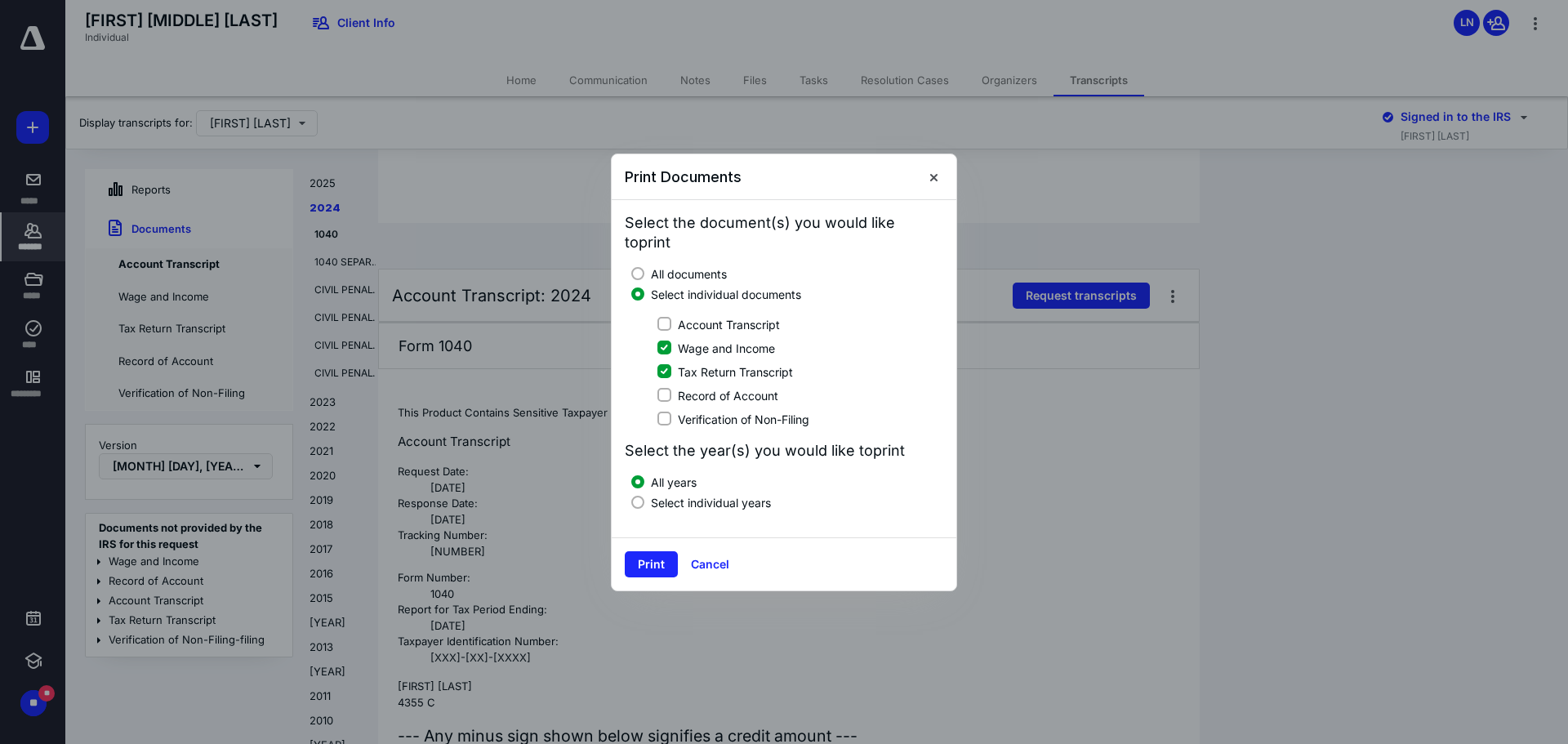 click at bounding box center [638, 502] 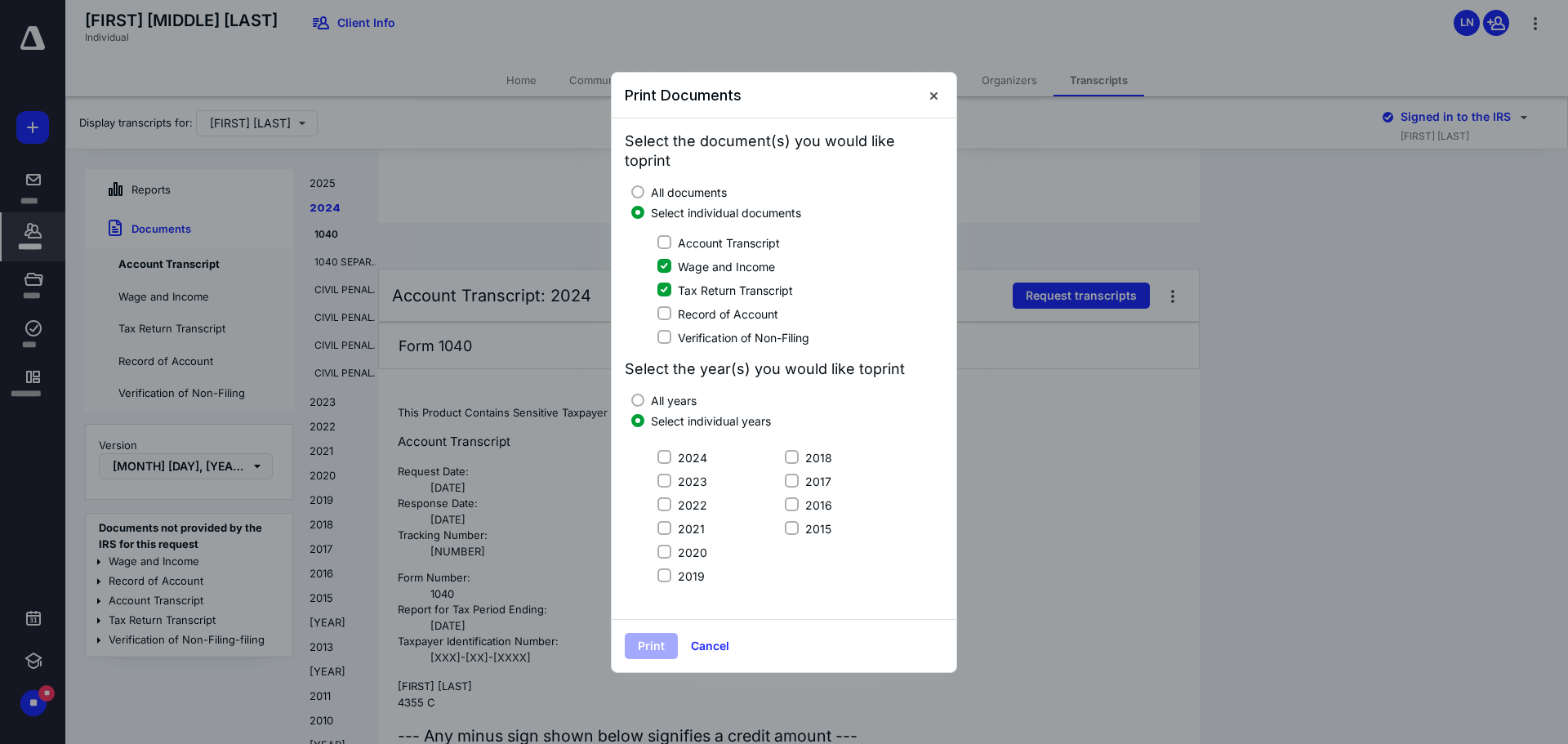 drag, startPoint x: 665, startPoint y: 461, endPoint x: 663, endPoint y: 479, distance: 18.11077 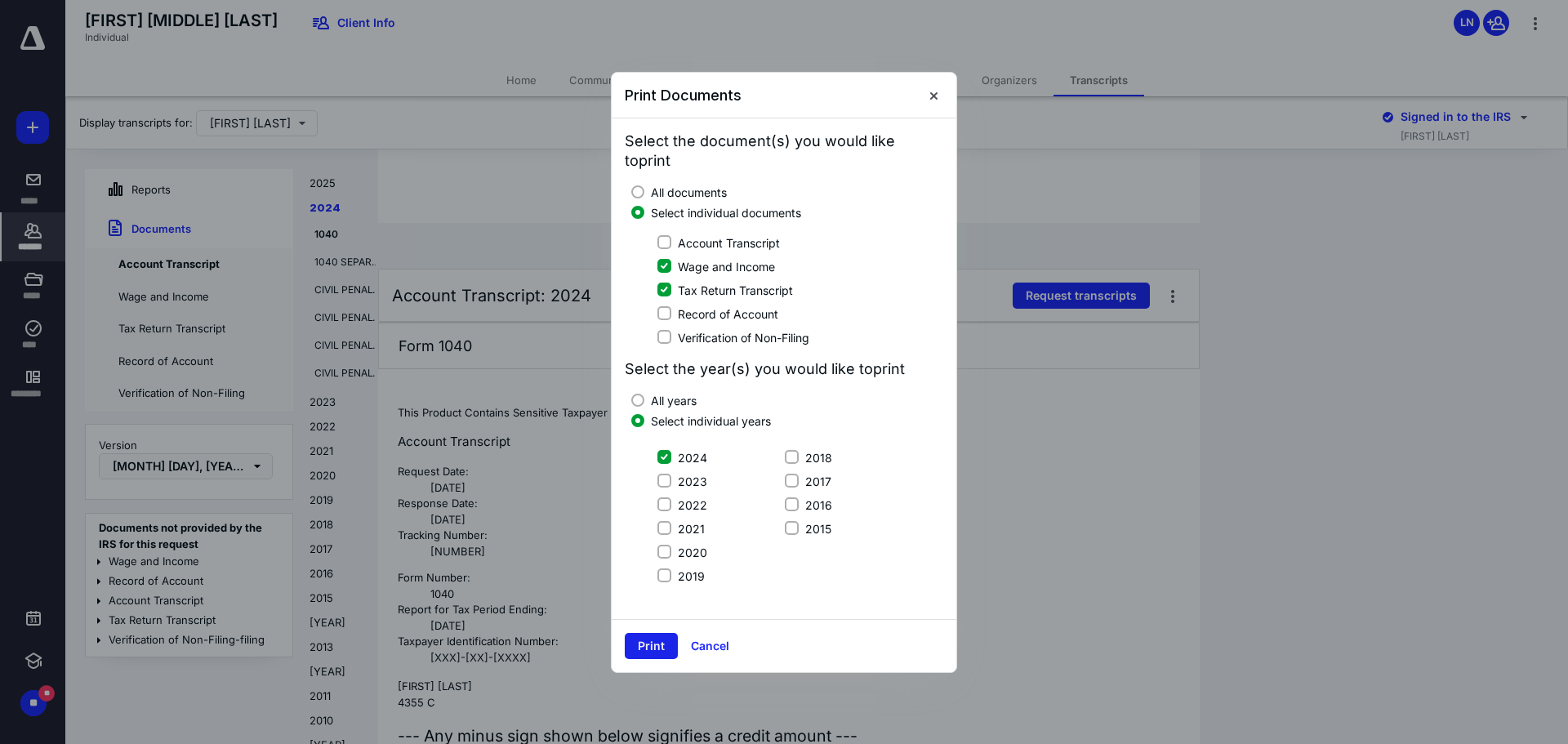 click on "Print" at bounding box center (651, 646) 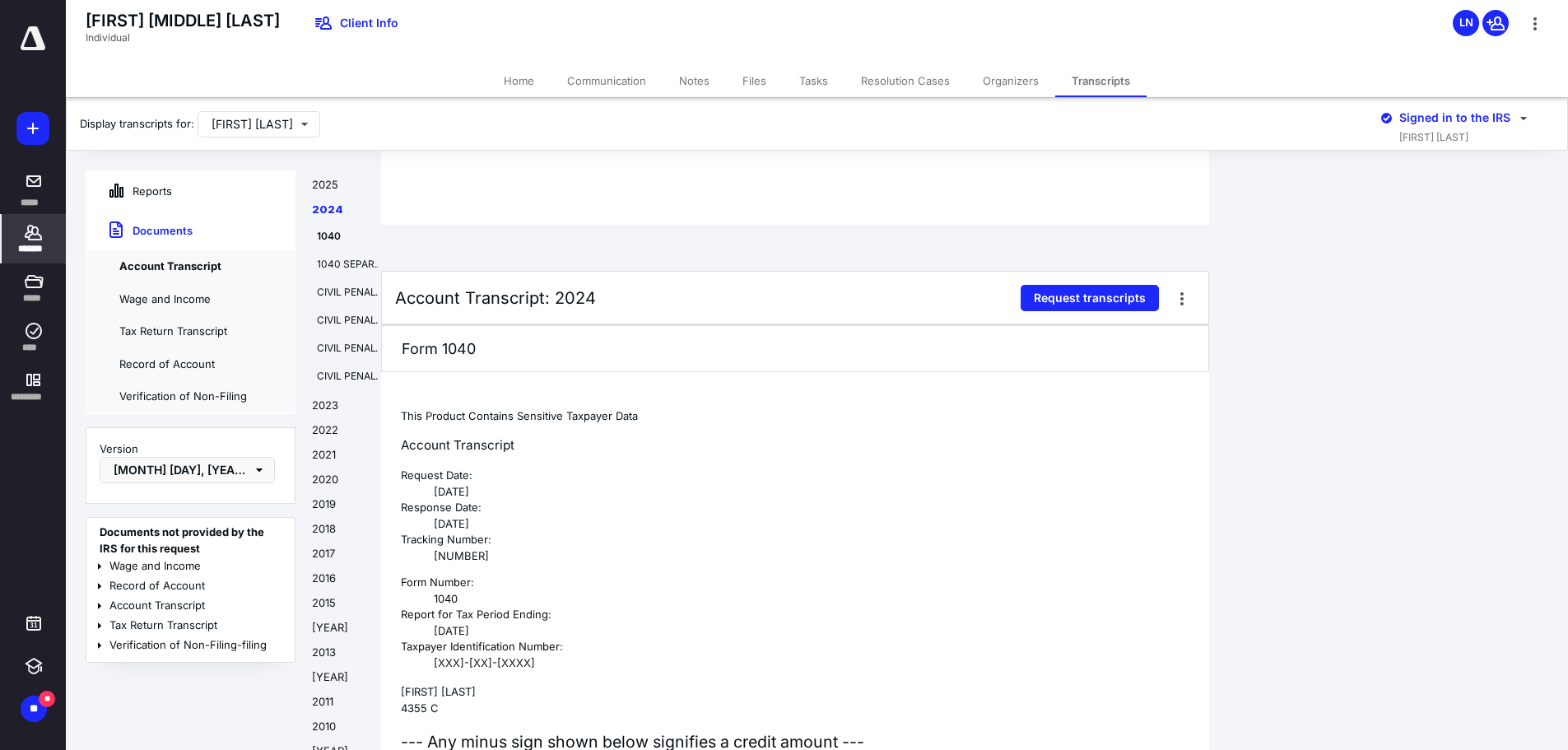 click on "Reports" at bounding box center (129, 191) 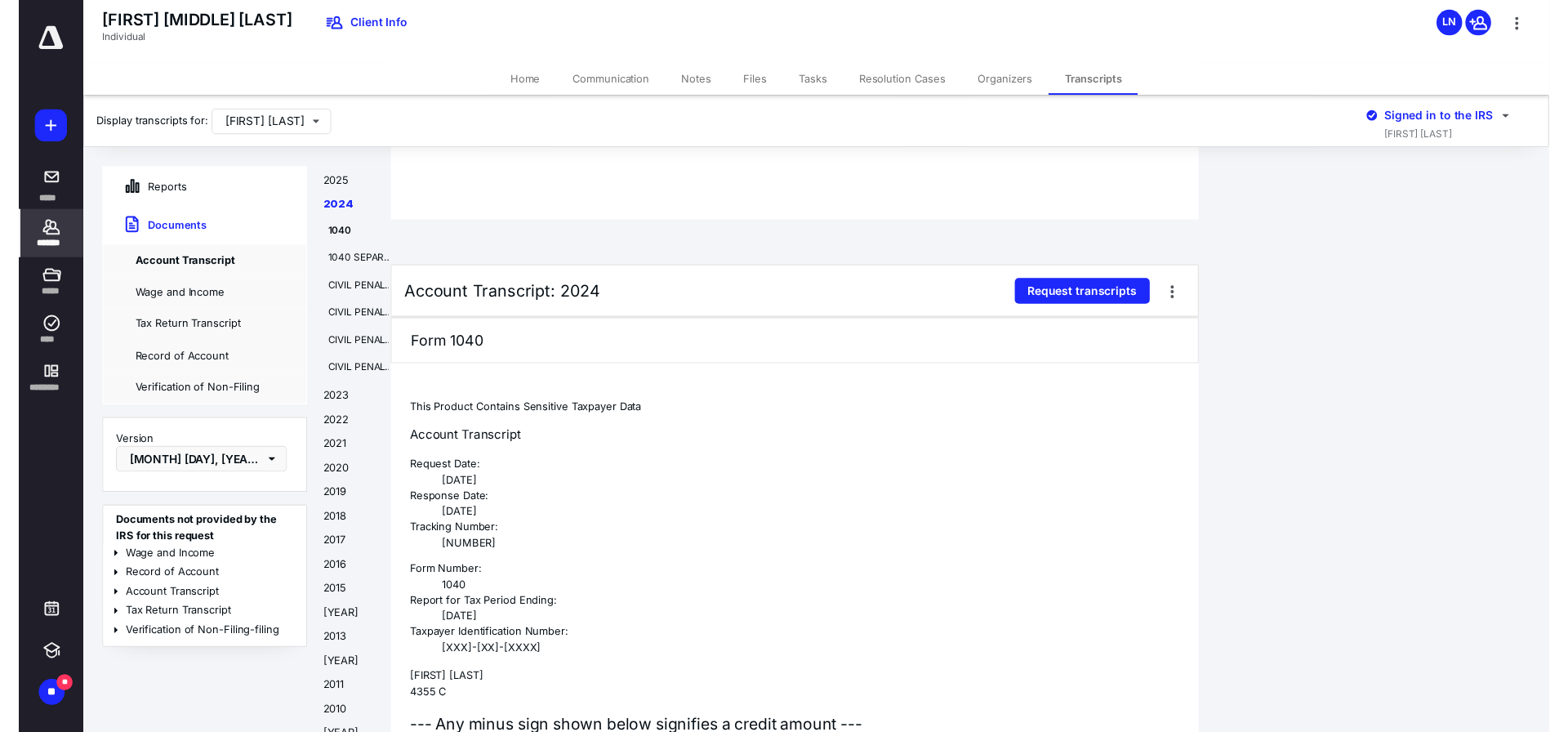 scroll, scrollTop: 0, scrollLeft: 0, axis: both 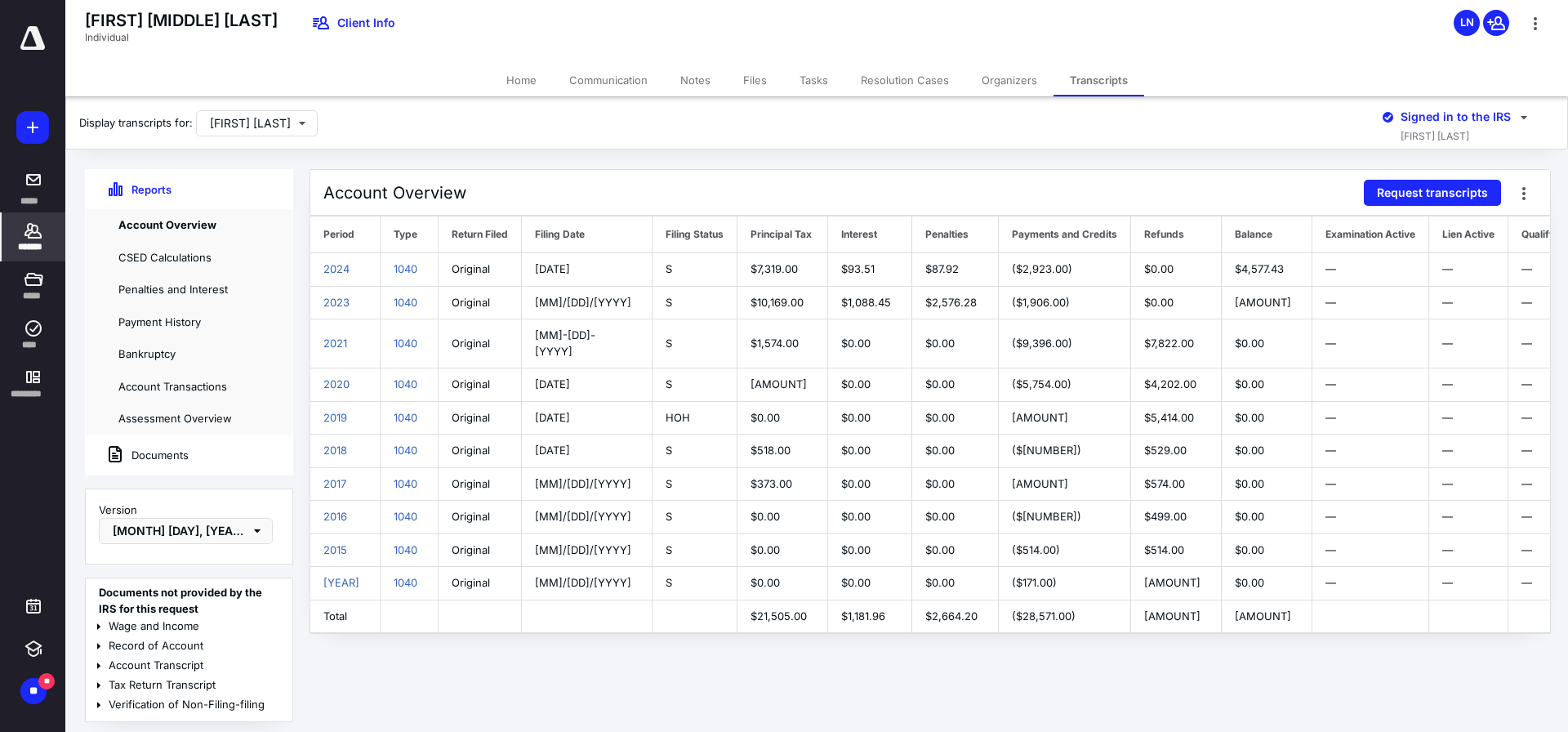 drag, startPoint x: 1246, startPoint y: 596, endPoint x: 1187, endPoint y: 595, distance: 59.00847 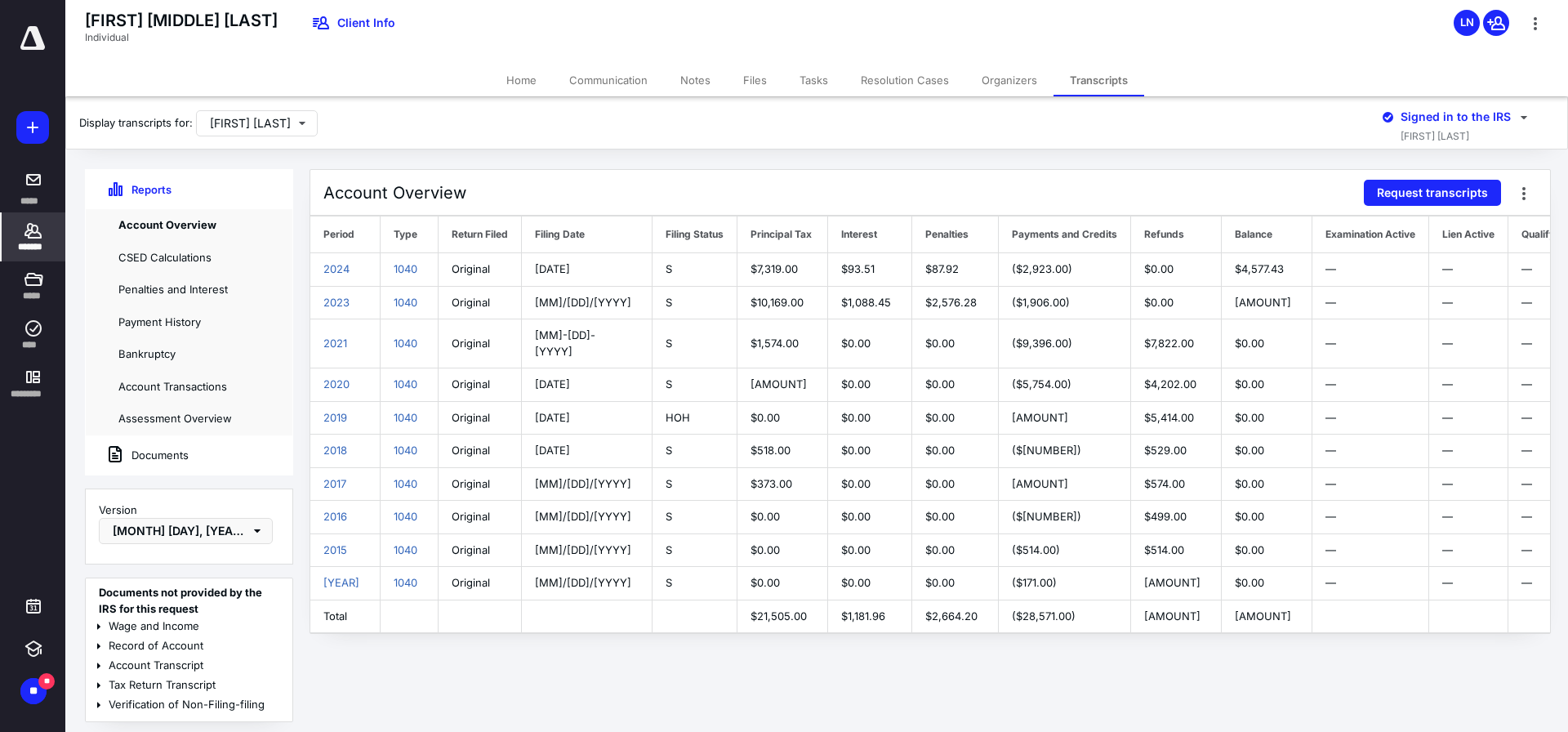 drag, startPoint x: 1189, startPoint y: 302, endPoint x: 1245, endPoint y: 298, distance: 56.14268 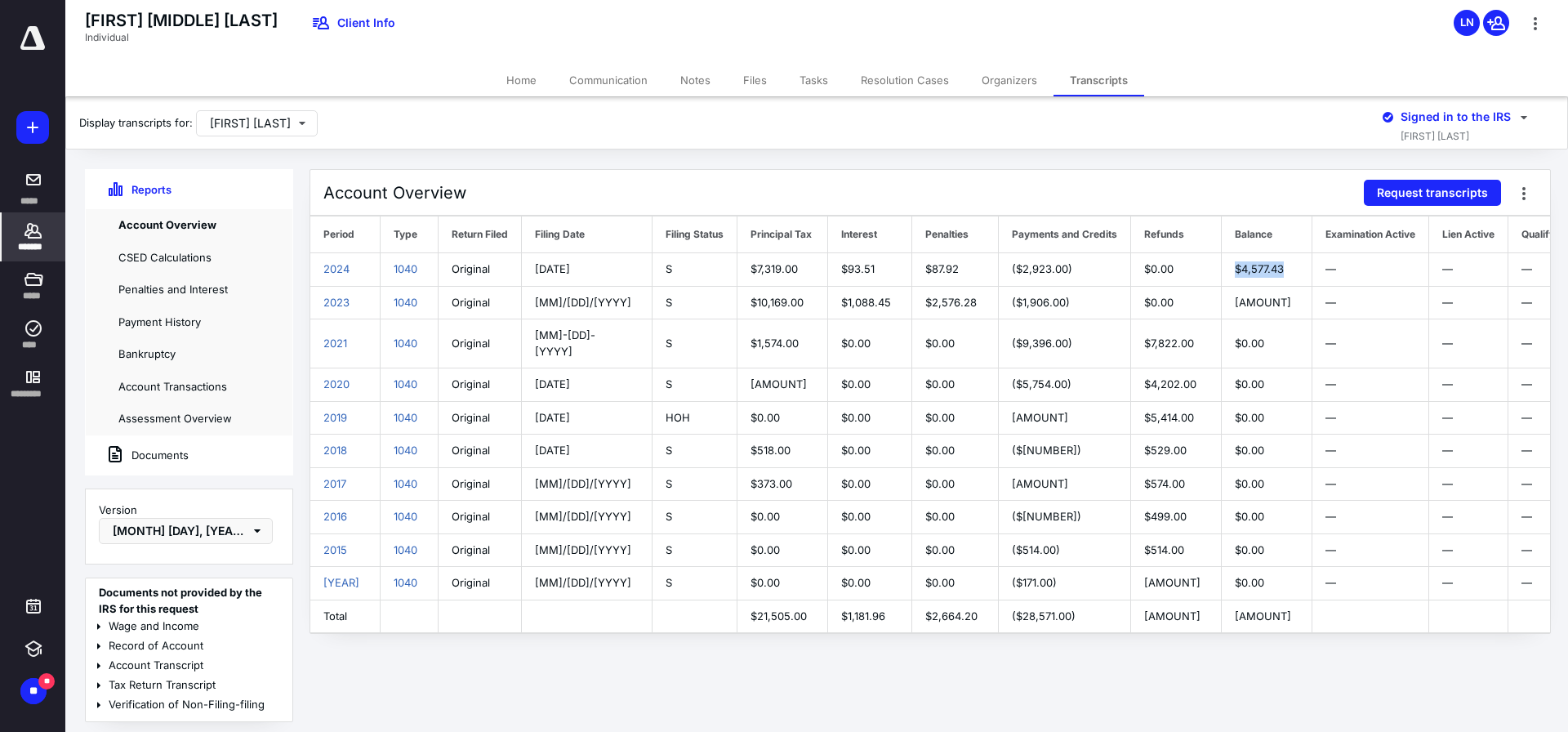 drag, startPoint x: 1191, startPoint y: 265, endPoint x: 1241, endPoint y: 269, distance: 50.159745 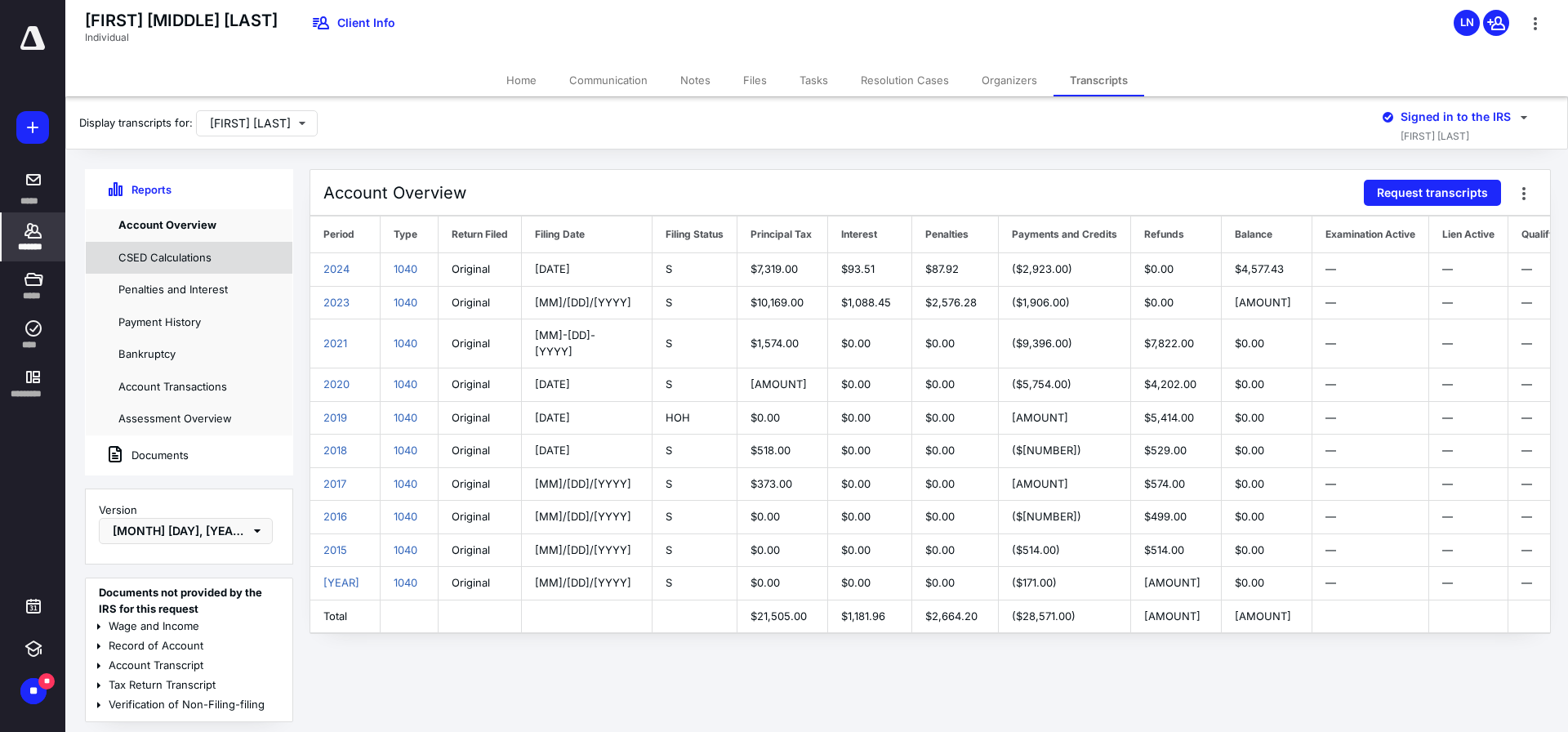 click on "CSED Calculations" at bounding box center (189, 258) 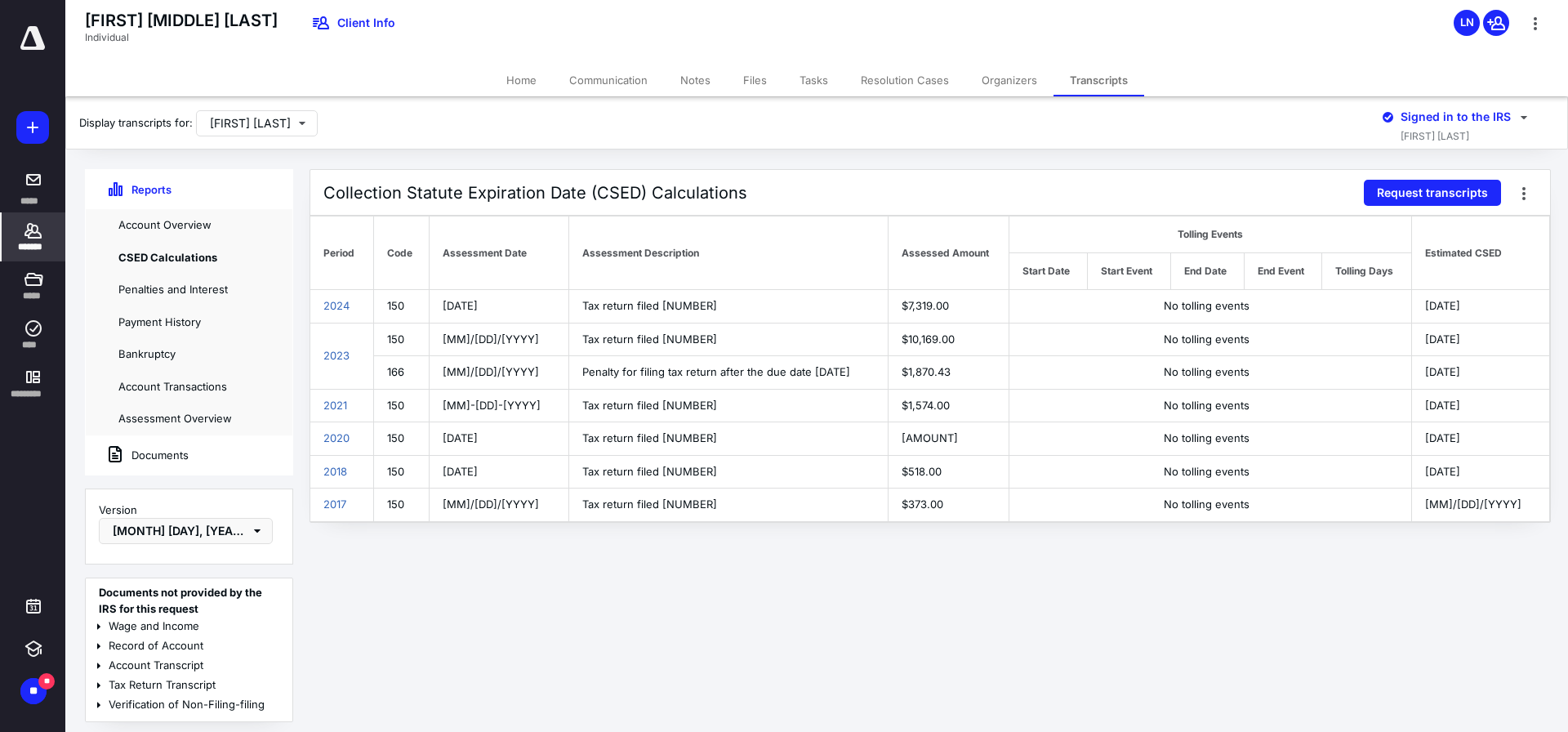 drag, startPoint x: 1452, startPoint y: 373, endPoint x: 1511, endPoint y: 372, distance: 59.00847 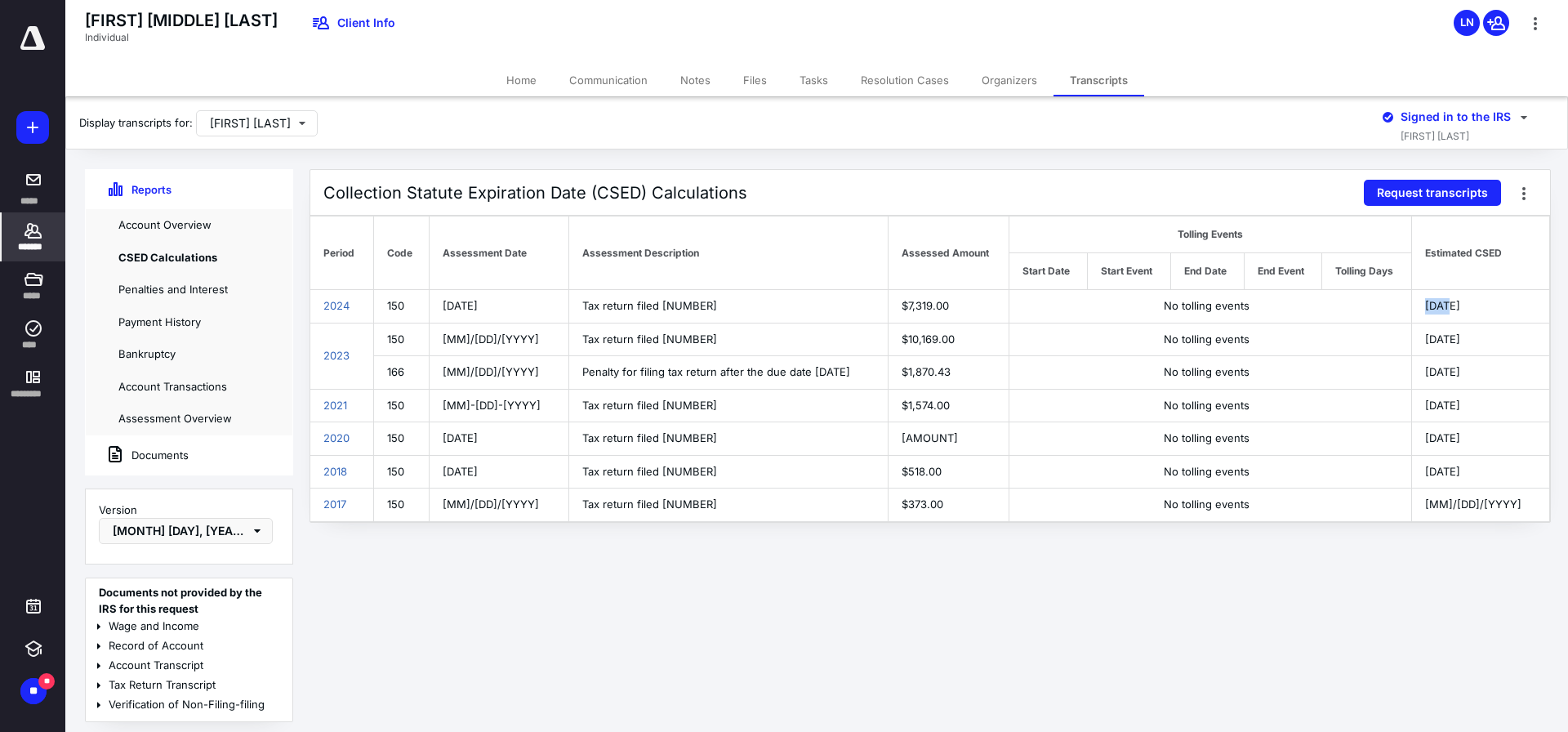 drag, startPoint x: 1450, startPoint y: 302, endPoint x: 1474, endPoint y: 304, distance: 24.083189 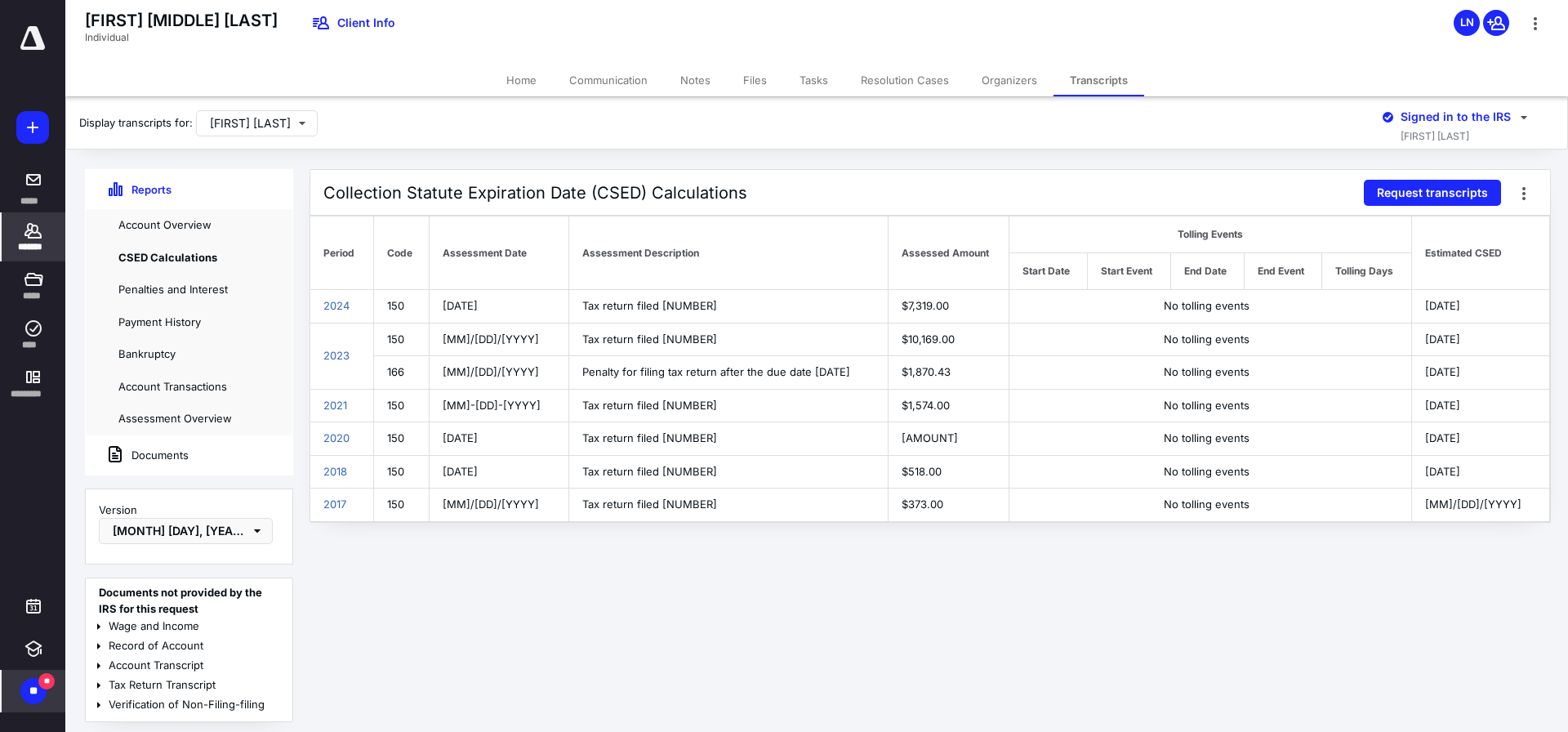 click on "**" at bounding box center (33, 691) 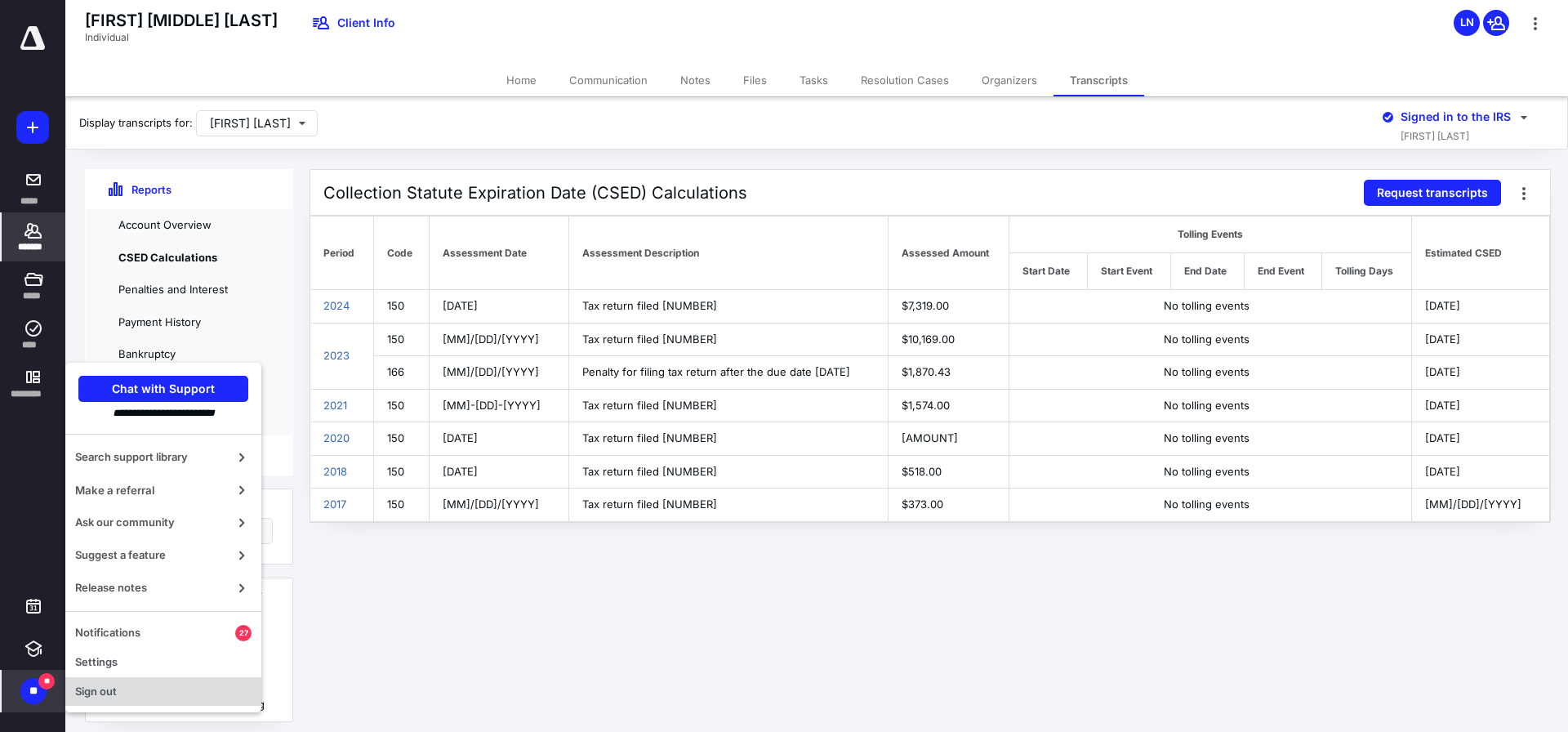click on "Sign out" at bounding box center (163, 692) 